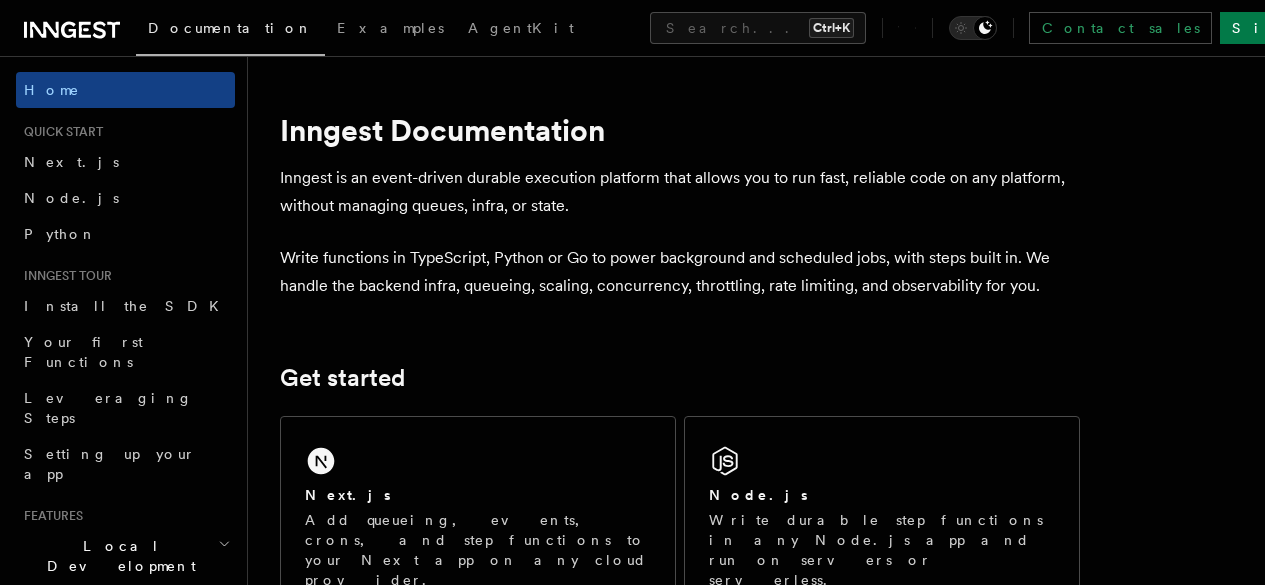 scroll, scrollTop: 0, scrollLeft: 0, axis: both 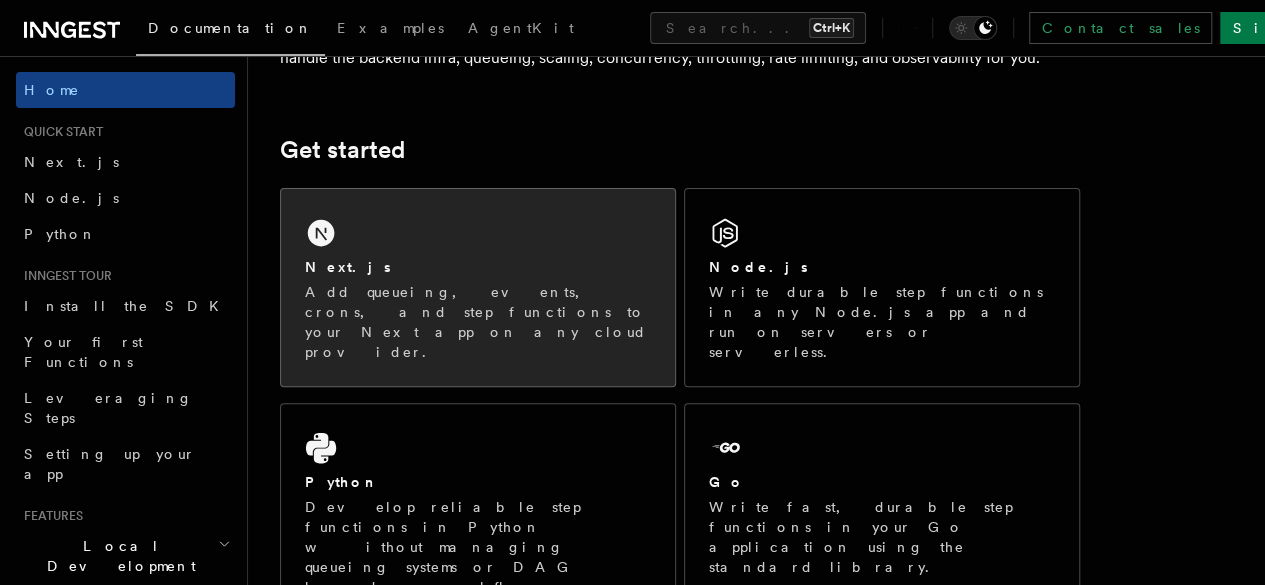 click on "Next.js Add queueing, events, crons, and step functions to your Next app on any cloud provider." at bounding box center [478, 287] 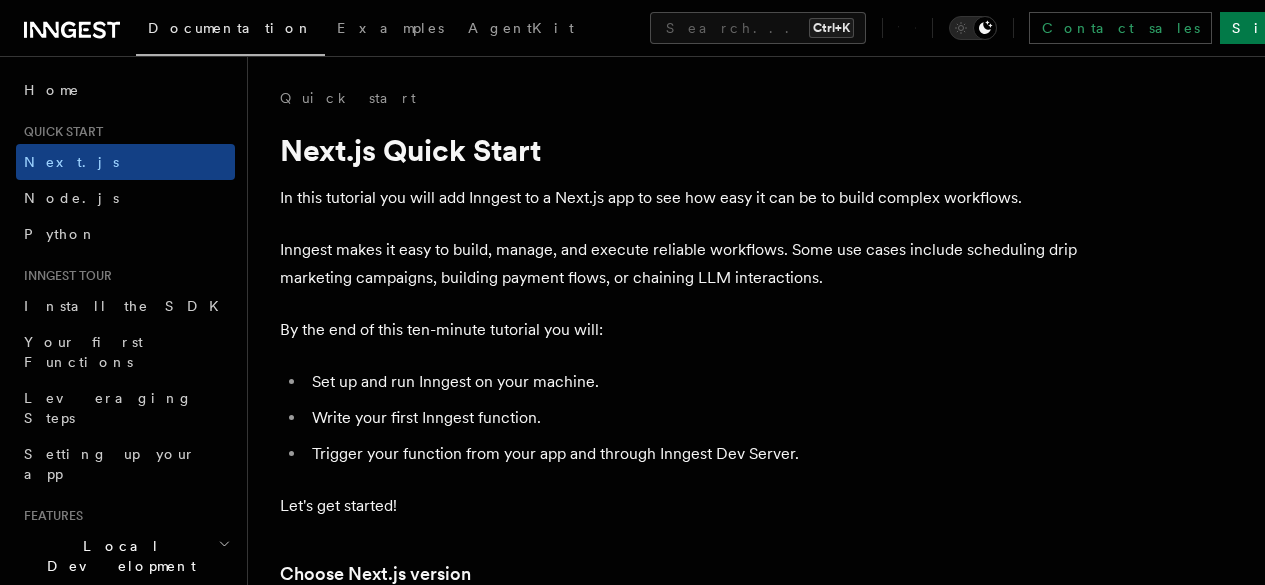 scroll, scrollTop: 0, scrollLeft: 0, axis: both 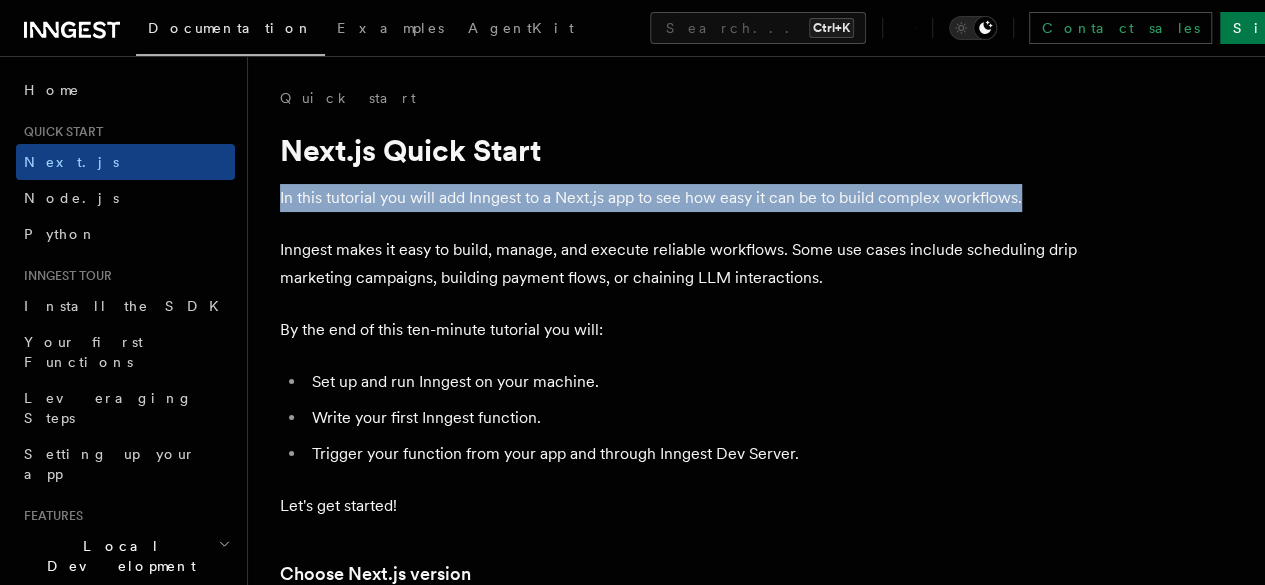drag, startPoint x: 368, startPoint y: 231, endPoint x: 250, endPoint y: 171, distance: 132.37825 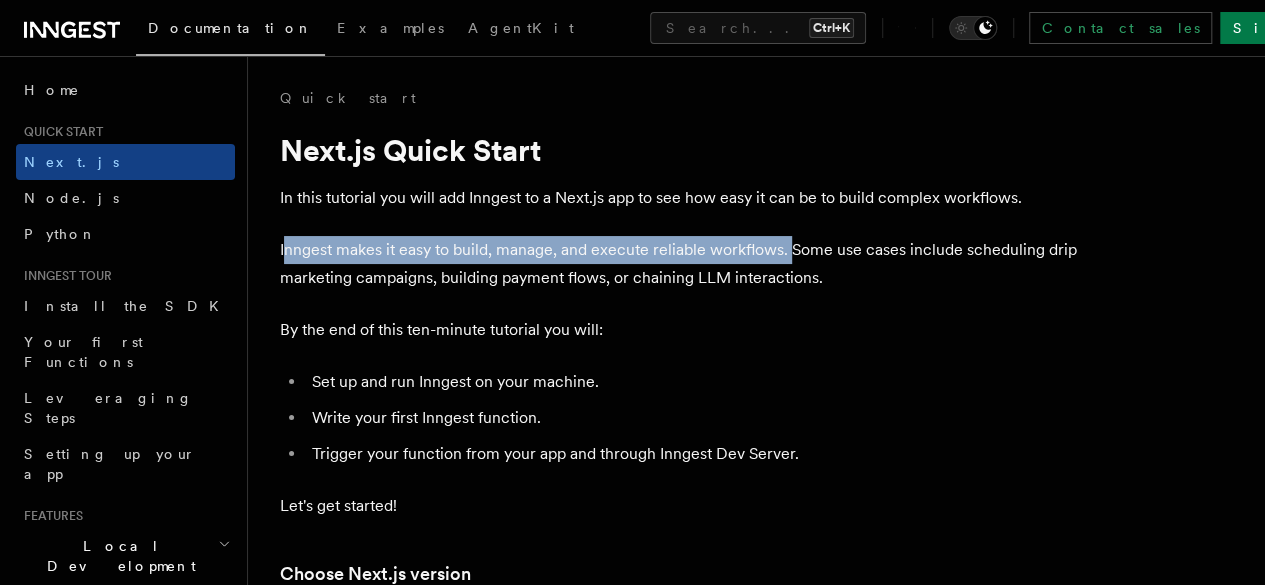 drag, startPoint x: 282, startPoint y: 283, endPoint x: 792, endPoint y: 279, distance: 510.0157 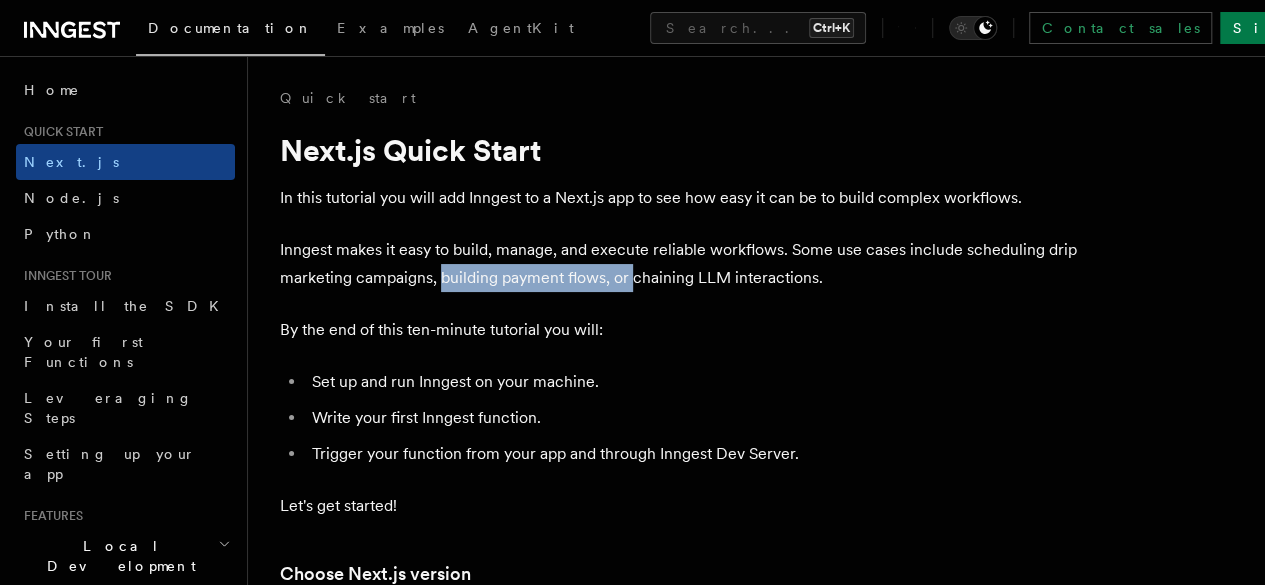 drag, startPoint x: 552, startPoint y: 307, endPoint x: 748, endPoint y: 309, distance: 196.01021 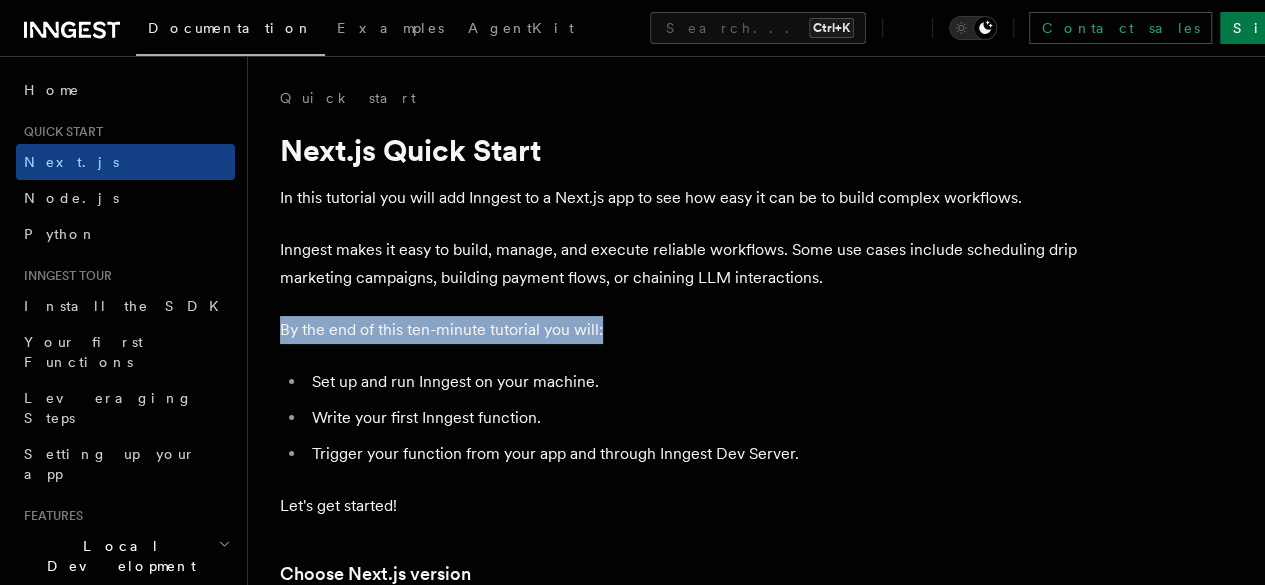 drag, startPoint x: 283, startPoint y: 361, endPoint x: 602, endPoint y: 355, distance: 319.05643 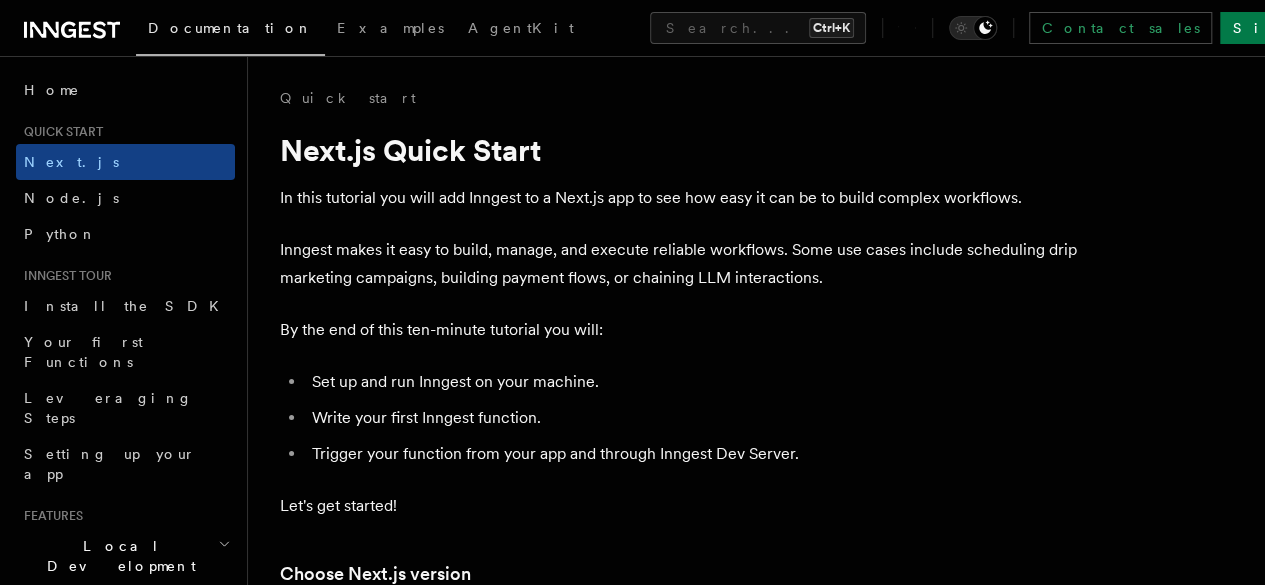 scroll, scrollTop: 0, scrollLeft: 0, axis: both 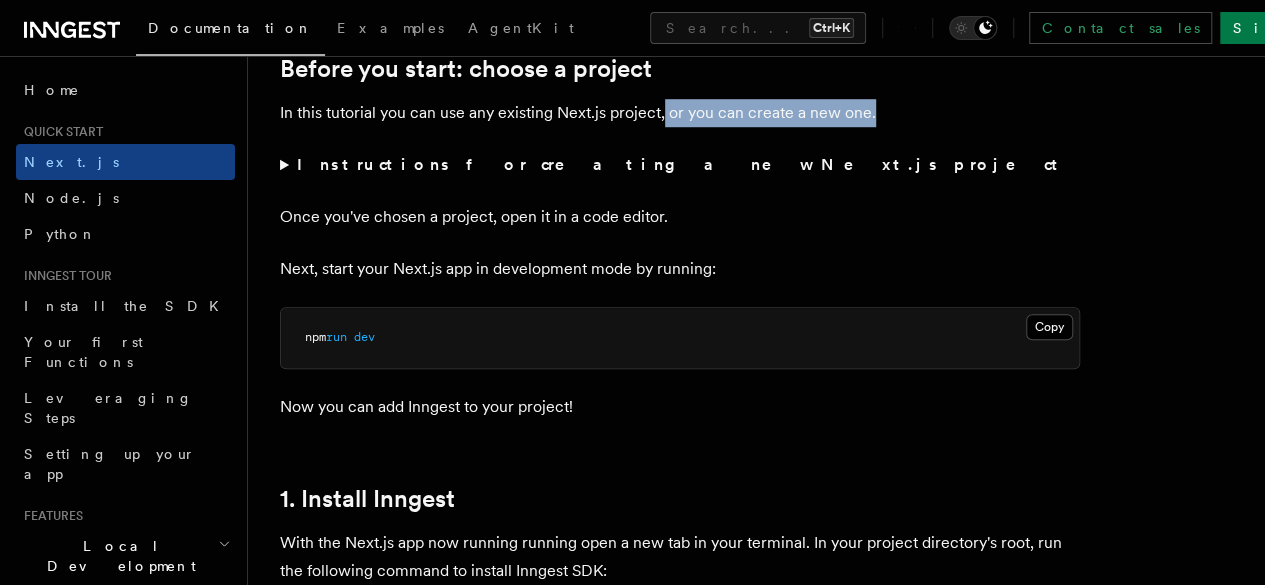 drag, startPoint x: 663, startPoint y: 137, endPoint x: 884, endPoint y: 142, distance: 221.05655 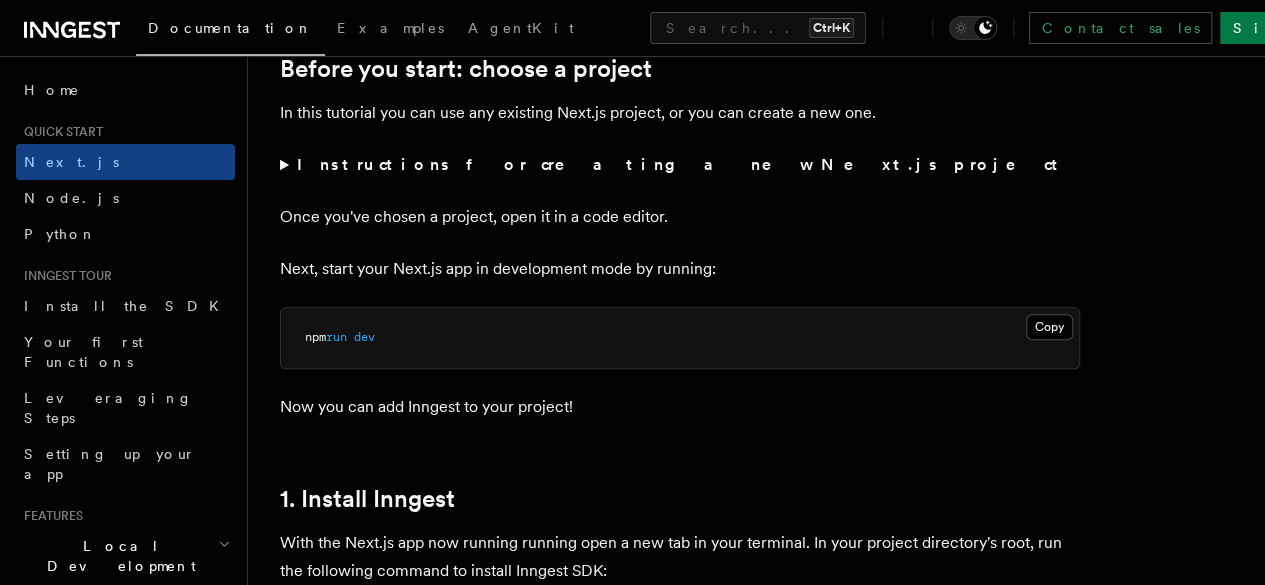 click on "Instructions for creating a new Next.js project" at bounding box center [680, 165] 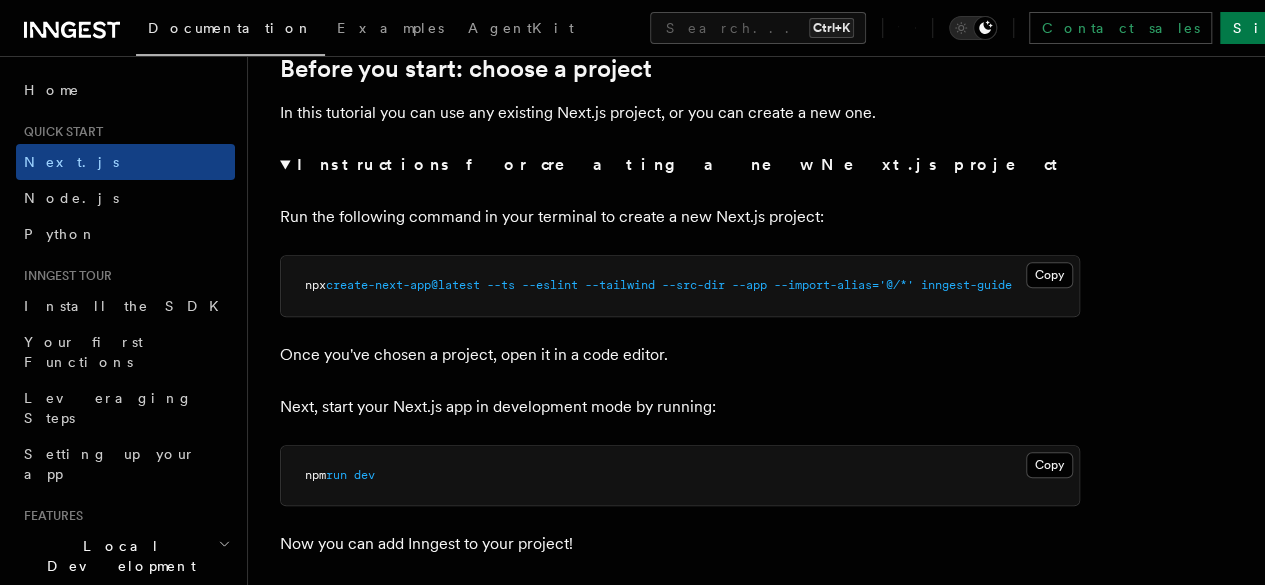 click on "Instructions for creating a new Next.js project" at bounding box center [680, 165] 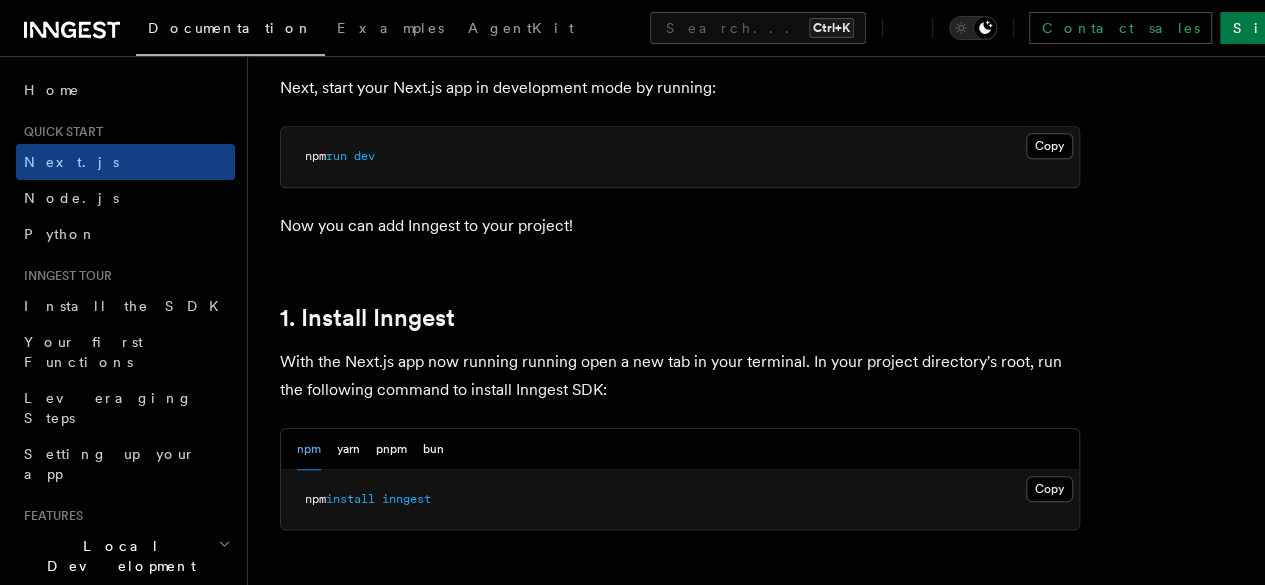 scroll, scrollTop: 938, scrollLeft: 0, axis: vertical 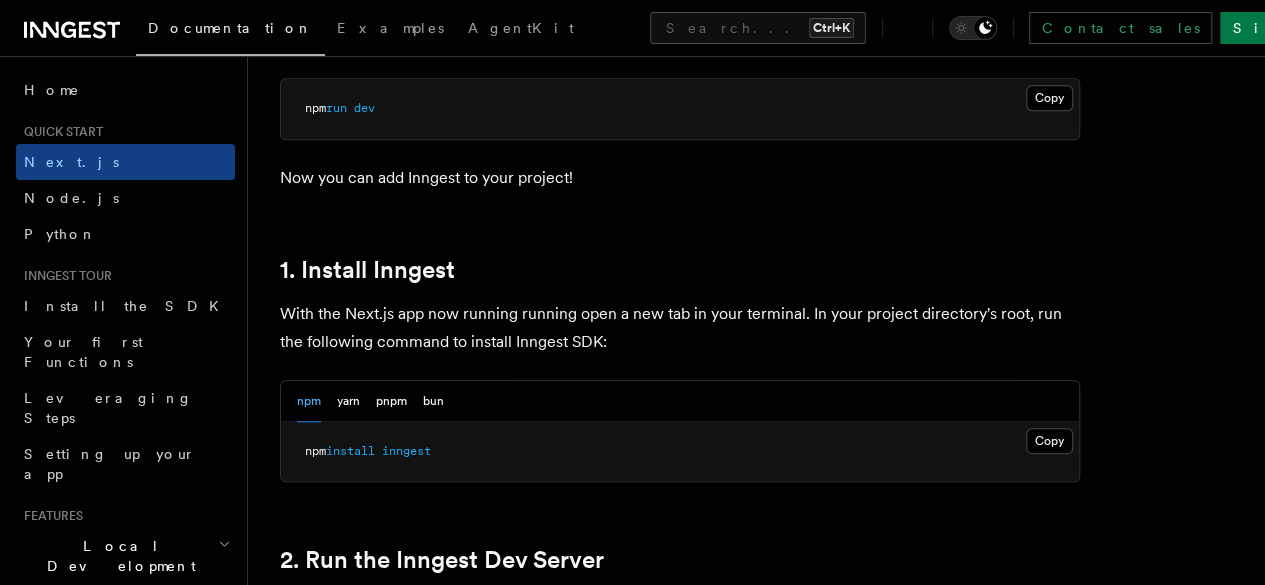 click on "Quick start Next.js Quick Start
In this tutorial you will add Inngest to a Next.js app to see how easy it can be to build complex workflows.
Inngest makes it easy to build, manage, and execute reliable workflows. Some use cases include scheduling drip marketing campaigns, building payment flows, or chaining LLM interactions.
By the end of this ten-minute tutorial you will:
Set up and run Inngest on your machine.
Write your first Inngest function.
Trigger your function from your app and through Inngest Dev Server.
Let's get started!
Choose Next.js version
Choose your preferred Next.js version for this tutorial:
Next.js - App Router Next.js - Pages Router Before you start: choose a project In this tutorial you can use any existing Next.js project, or you can create a new one. Instructions for creating a new Next.js project  Run the following command in your terminal to create a new Next.js project: Copy Copied npx  create-next-app@latest   --ts   --eslint   --tailwind   --src-dir   --app" at bounding box center (756, 5855) 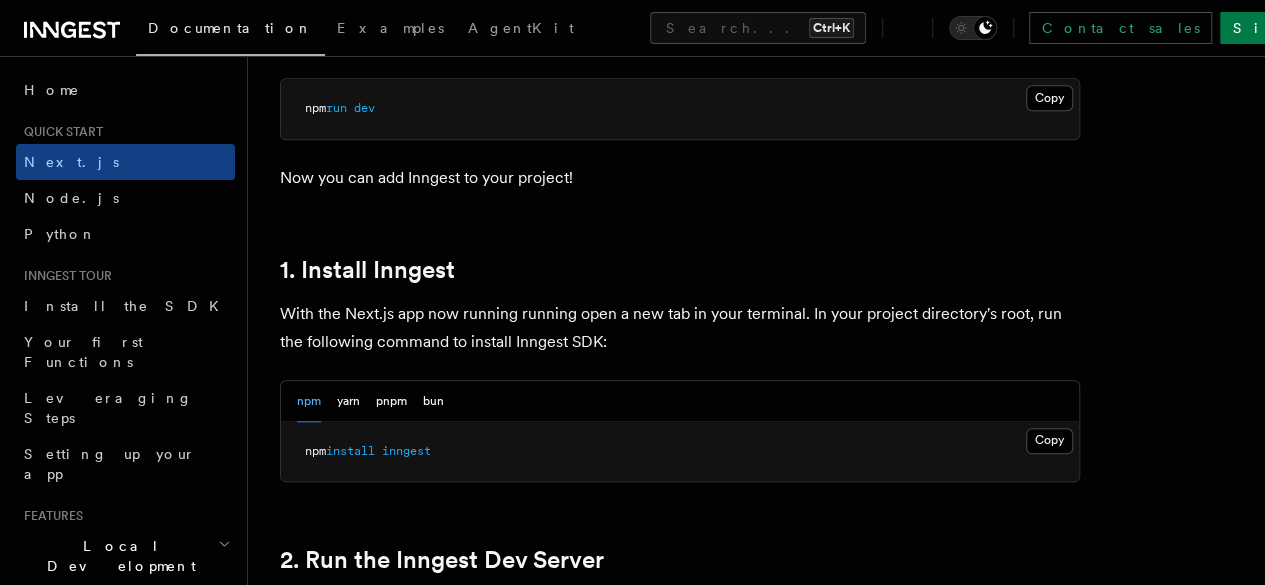 click on "Quick start Next.js Quick Start
In this tutorial you will add Inngest to a Next.js app to see how easy it can be to build complex workflows.
Inngest makes it easy to build, manage, and execute reliable workflows. Some use cases include scheduling drip marketing campaigns, building payment flows, or chaining LLM interactions.
By the end of this ten-minute tutorial you will:
Set up and run Inngest on your machine.
Write your first Inngest function.
Trigger your function from your app and through Inngest Dev Server.
Let's get started!
Choose Next.js version
Choose your preferred Next.js version for this tutorial:
Next.js - App Router Next.js - Pages Router Before you start: choose a project In this tutorial you can use any existing Next.js project, or you can create a new one. Instructions for creating a new Next.js project  Run the following command in your terminal to create a new Next.js project: Copy Copied npx  create-next-app@latest   --ts   --eslint   --tailwind   --src-dir   --app" at bounding box center [756, 5855] 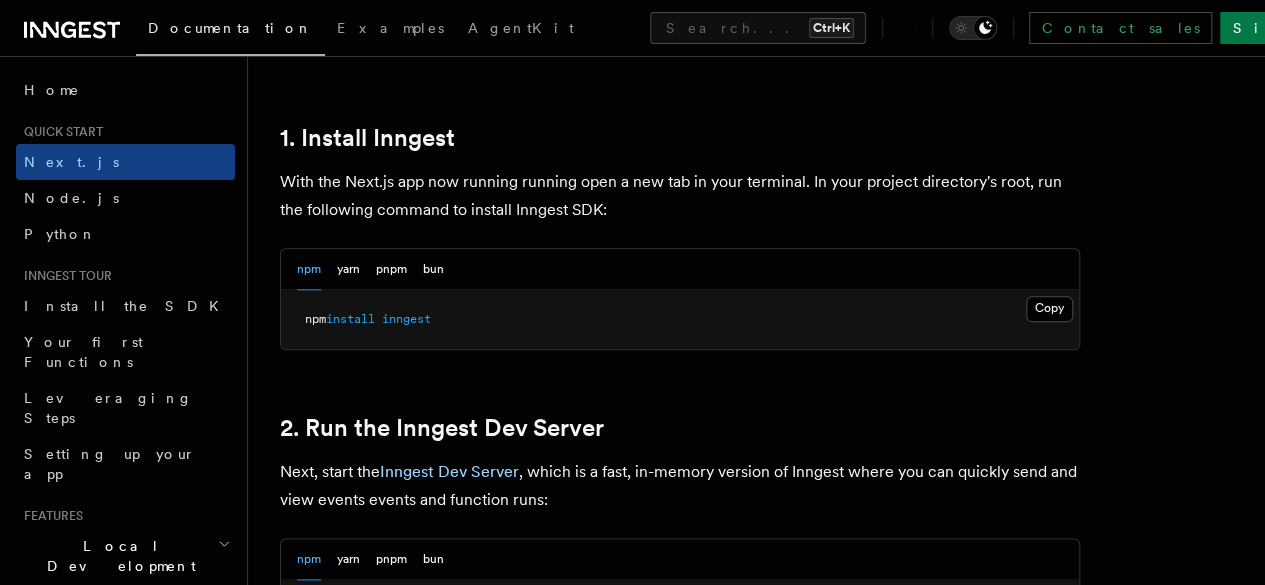 scroll, scrollTop: 1076, scrollLeft: 0, axis: vertical 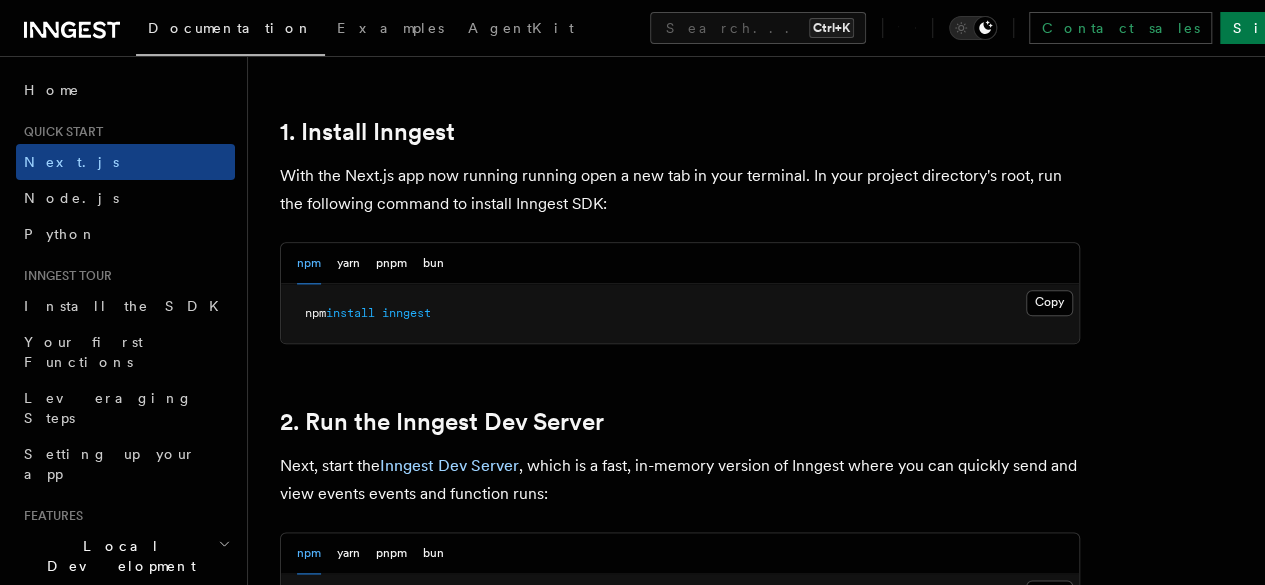 type 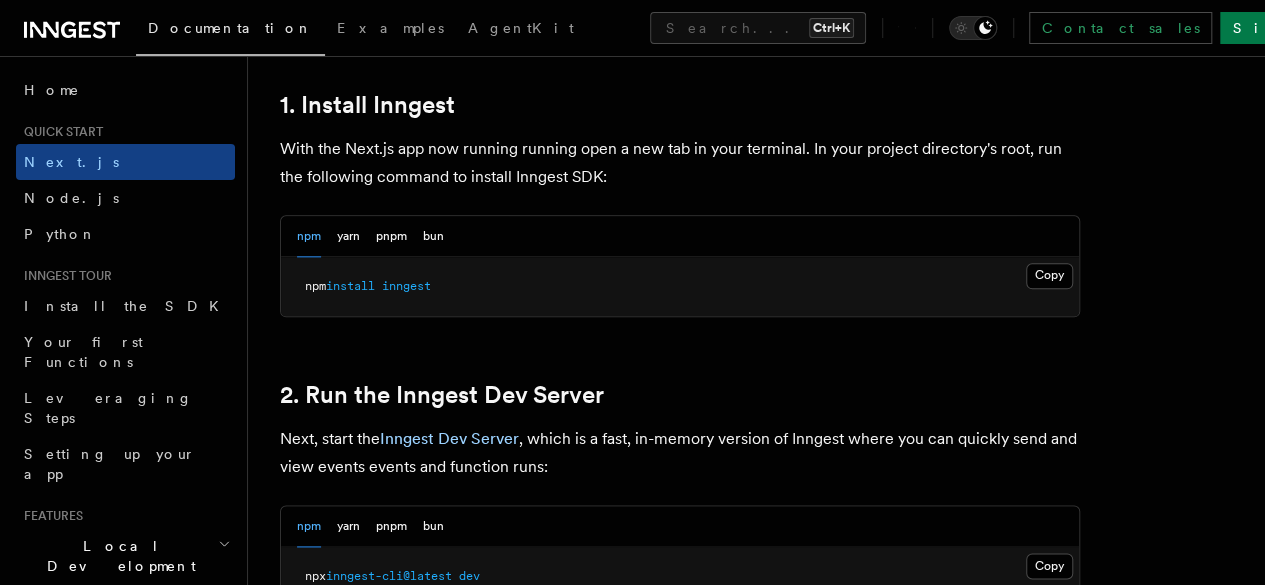 scroll, scrollTop: 0, scrollLeft: 0, axis: both 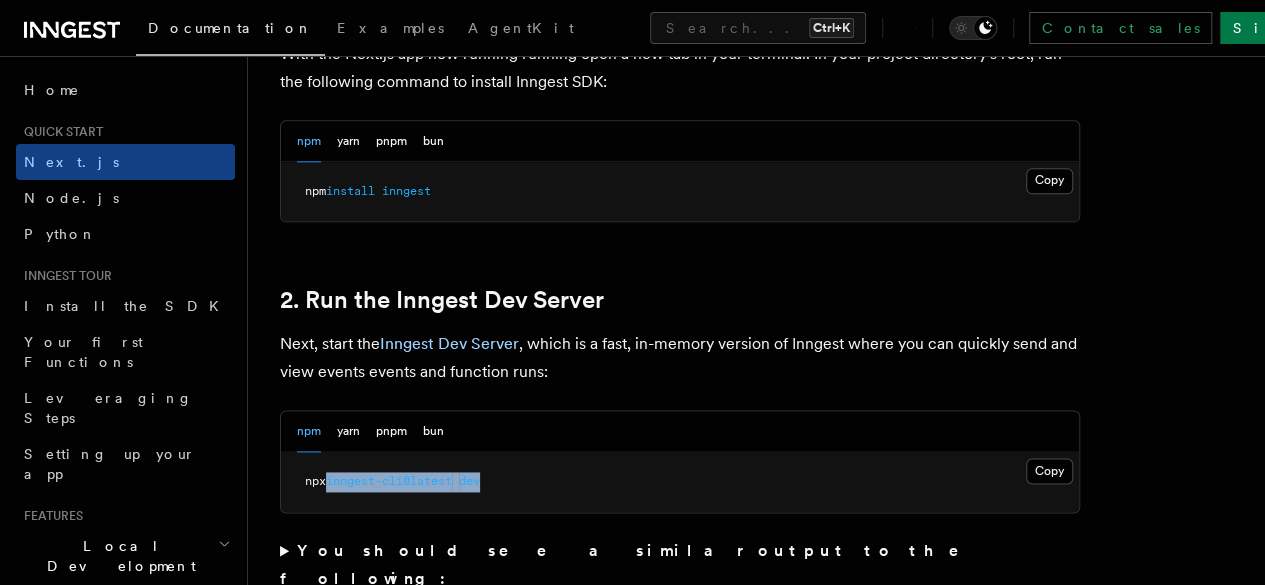 drag, startPoint x: 333, startPoint y: 504, endPoint x: 506, endPoint y: 499, distance: 173.07224 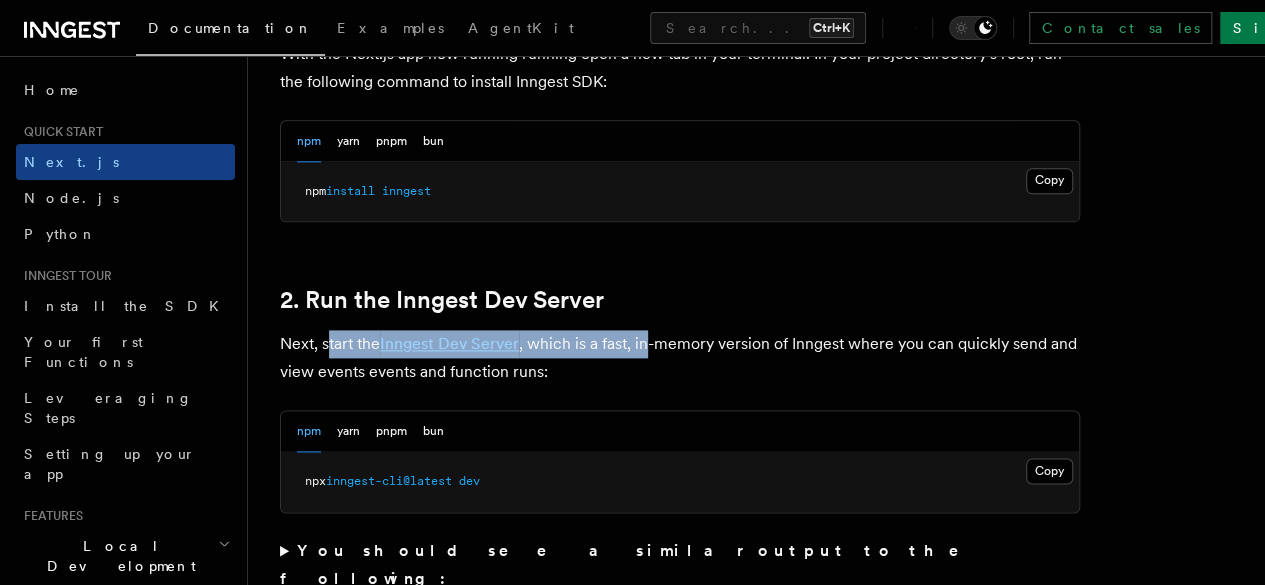 drag, startPoint x: 326, startPoint y: 371, endPoint x: 652, endPoint y: 370, distance: 326.00153 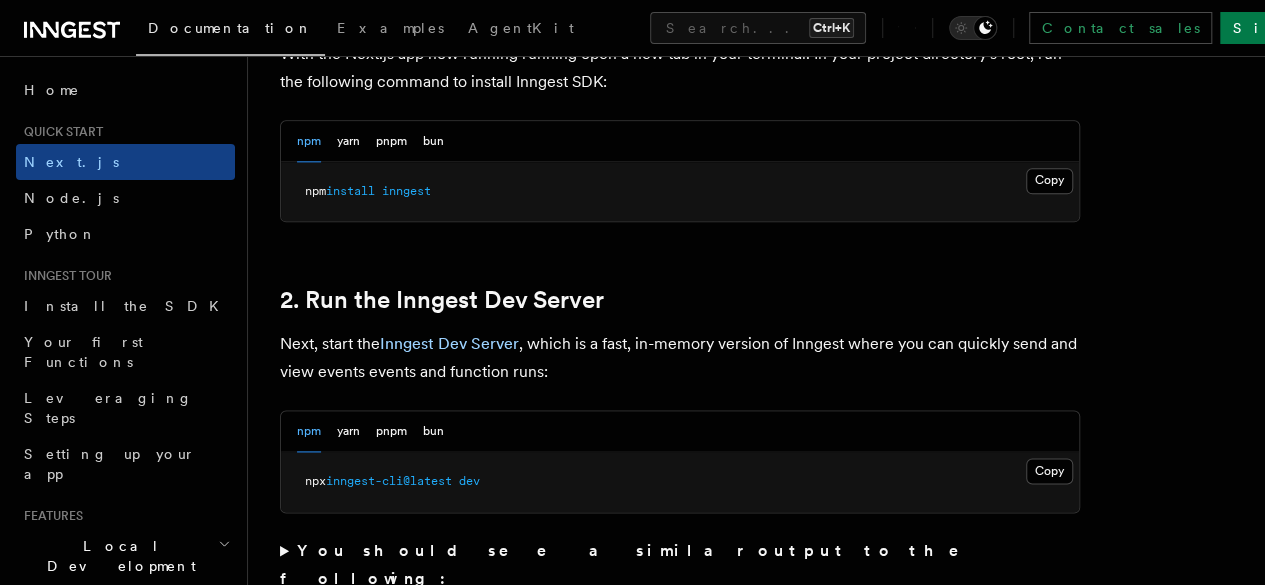 click on "Next, start the  Inngest Dev Server , which is a fast, in-memory version of Inngest where you can quickly send and view events events and function runs:" at bounding box center [680, 358] 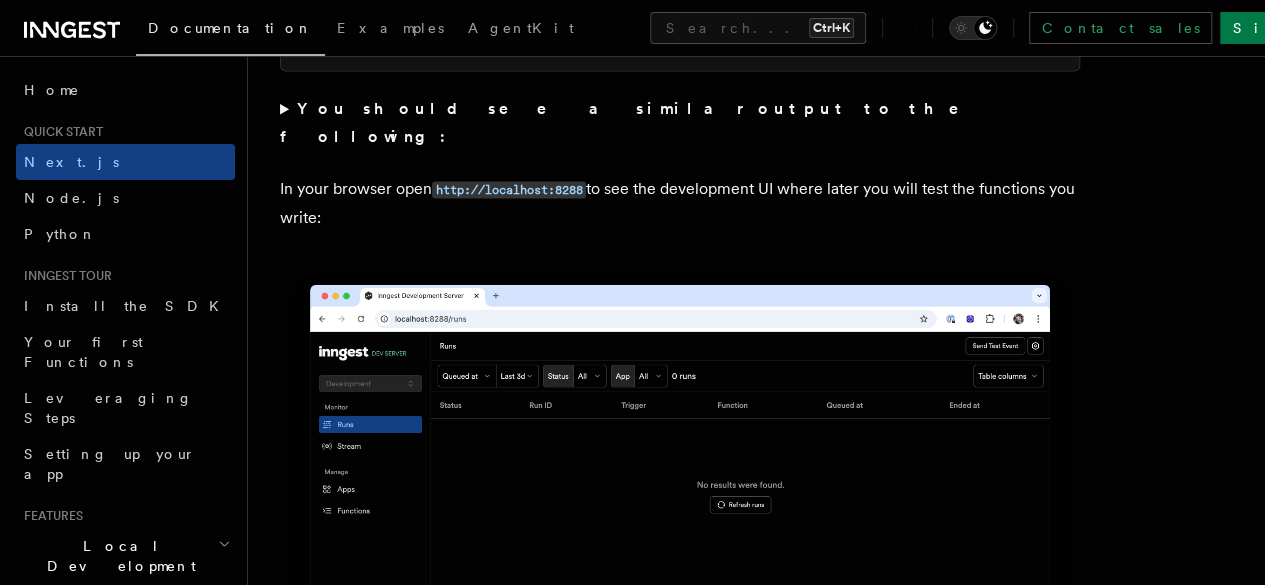 scroll, scrollTop: 1624, scrollLeft: 0, axis: vertical 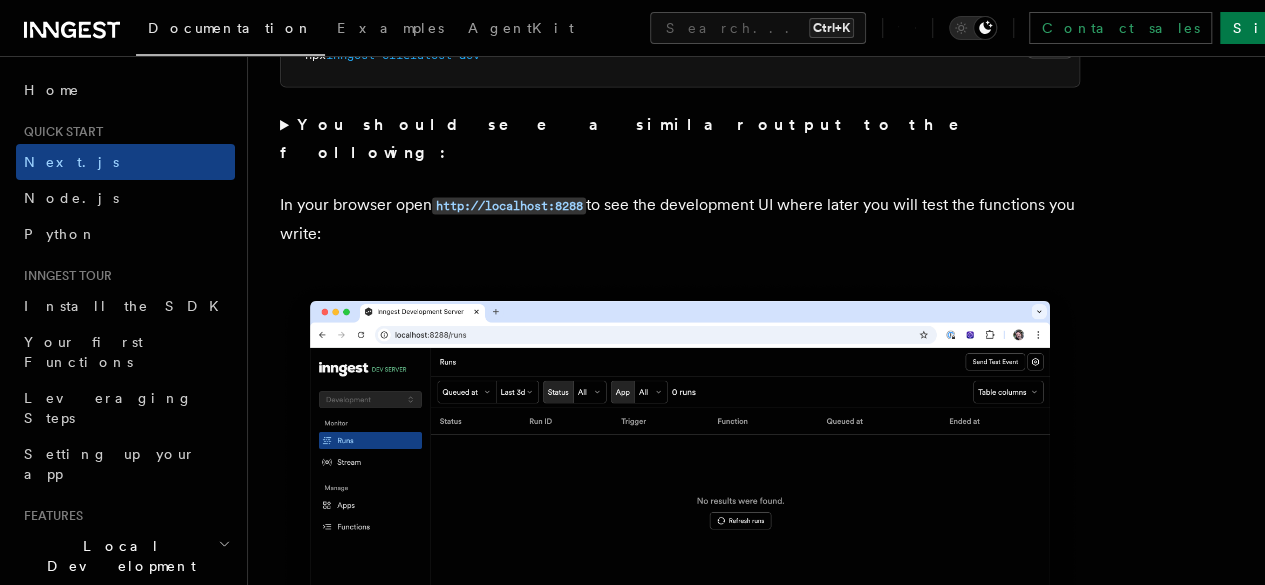 click on "You should see a similar output to the following:" at bounding box center (680, 139) 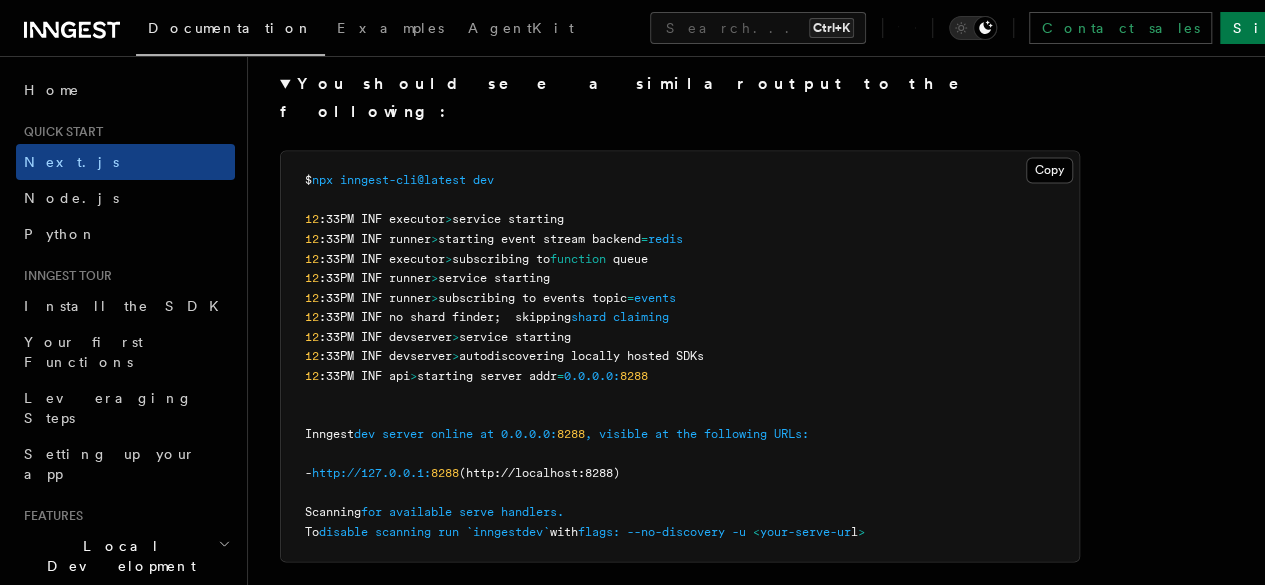 scroll, scrollTop: 1649, scrollLeft: 0, axis: vertical 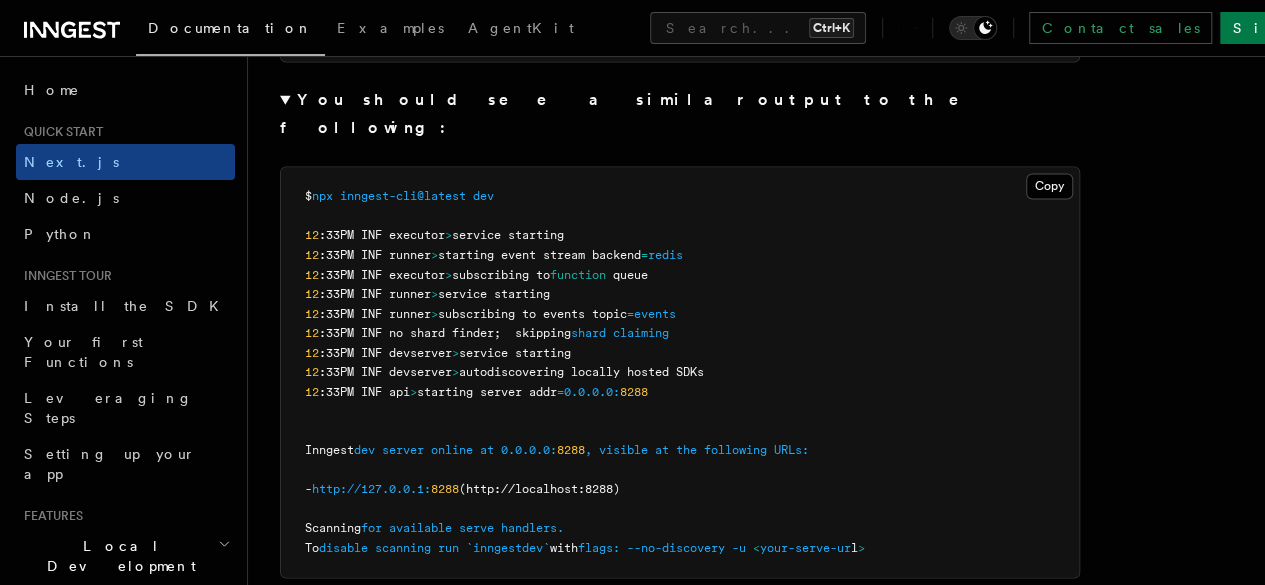 click on "You should see a similar output to the following:" at bounding box center (680, 114) 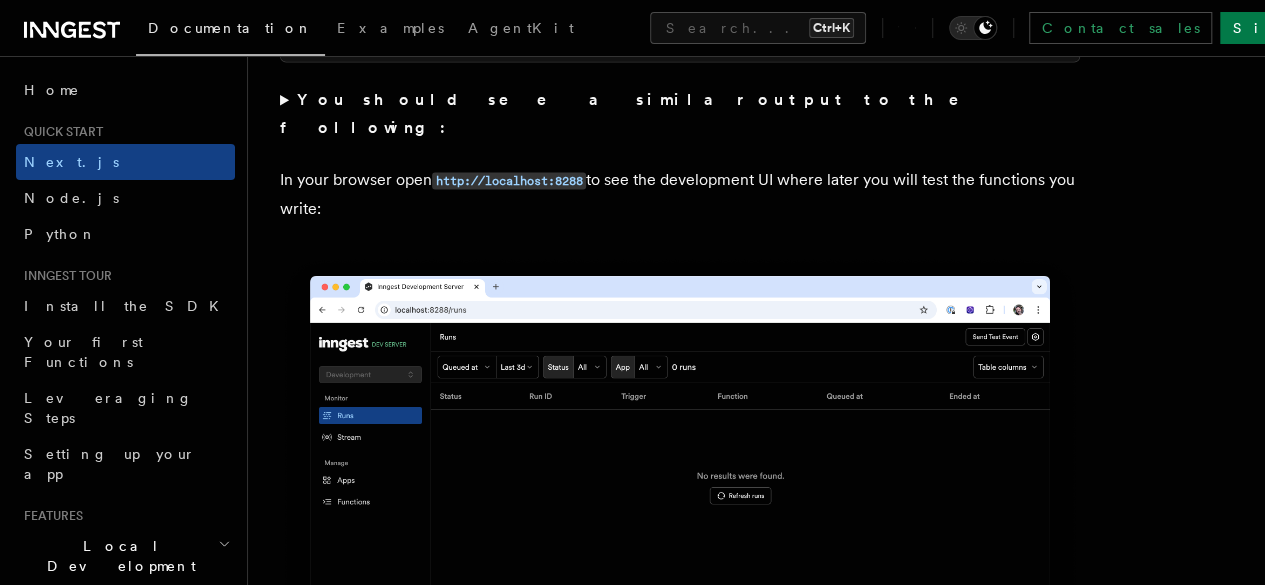 click at bounding box center (680, 506) 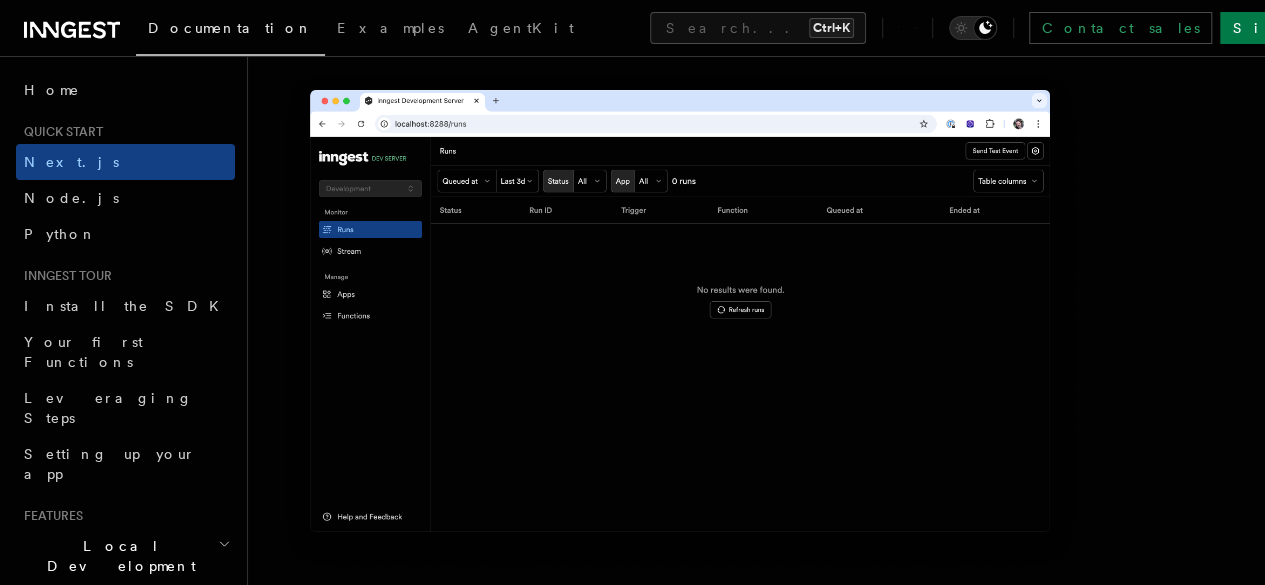 scroll, scrollTop: 1866, scrollLeft: 0, axis: vertical 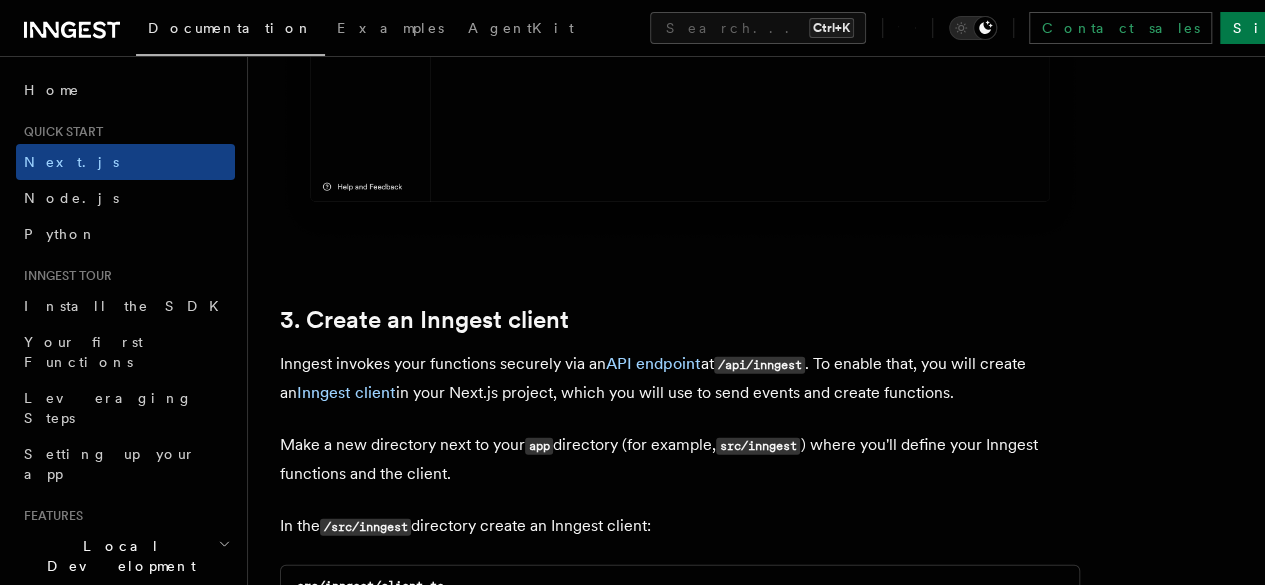 type 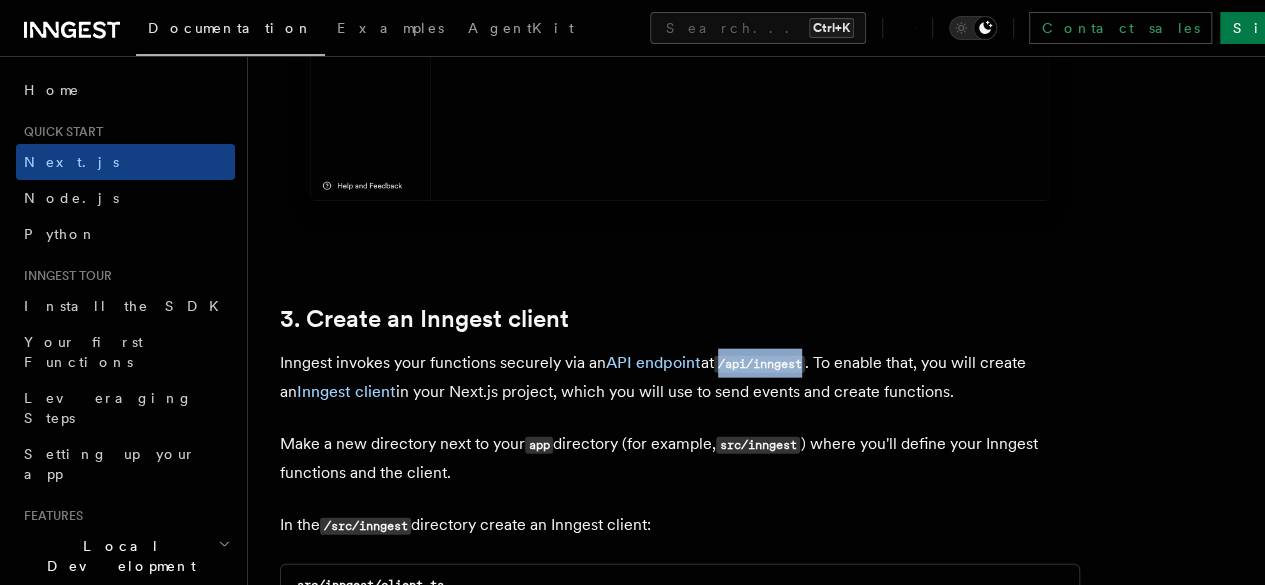 drag, startPoint x: 725, startPoint y: 319, endPoint x: 810, endPoint y: 325, distance: 85.2115 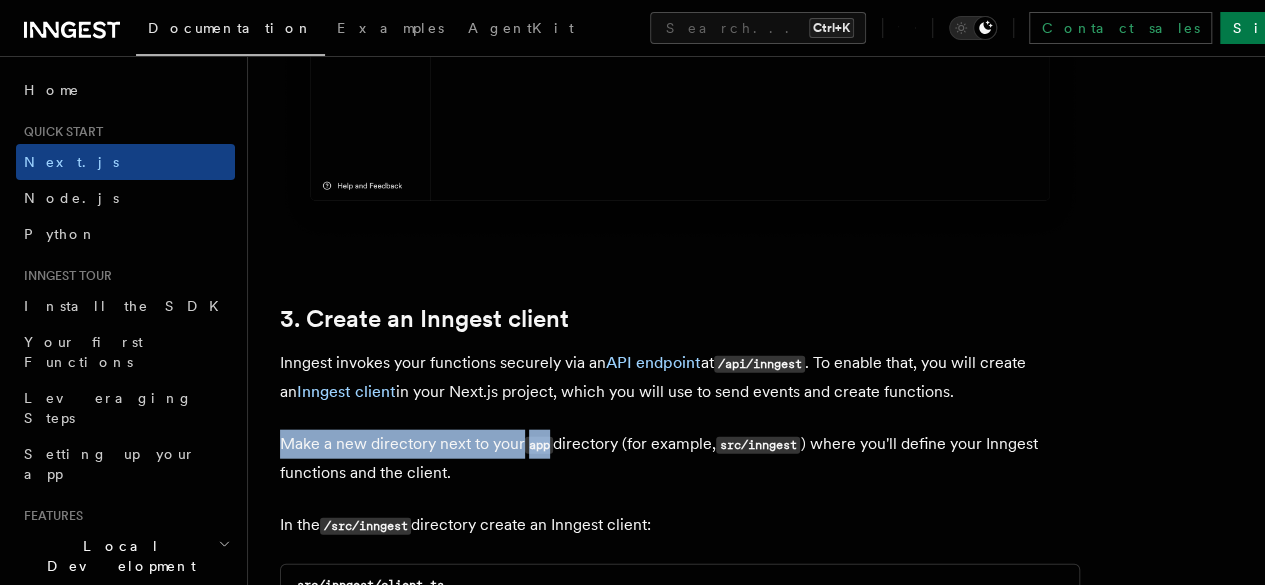 drag, startPoint x: 275, startPoint y: 399, endPoint x: 550, endPoint y: 401, distance: 275.00726 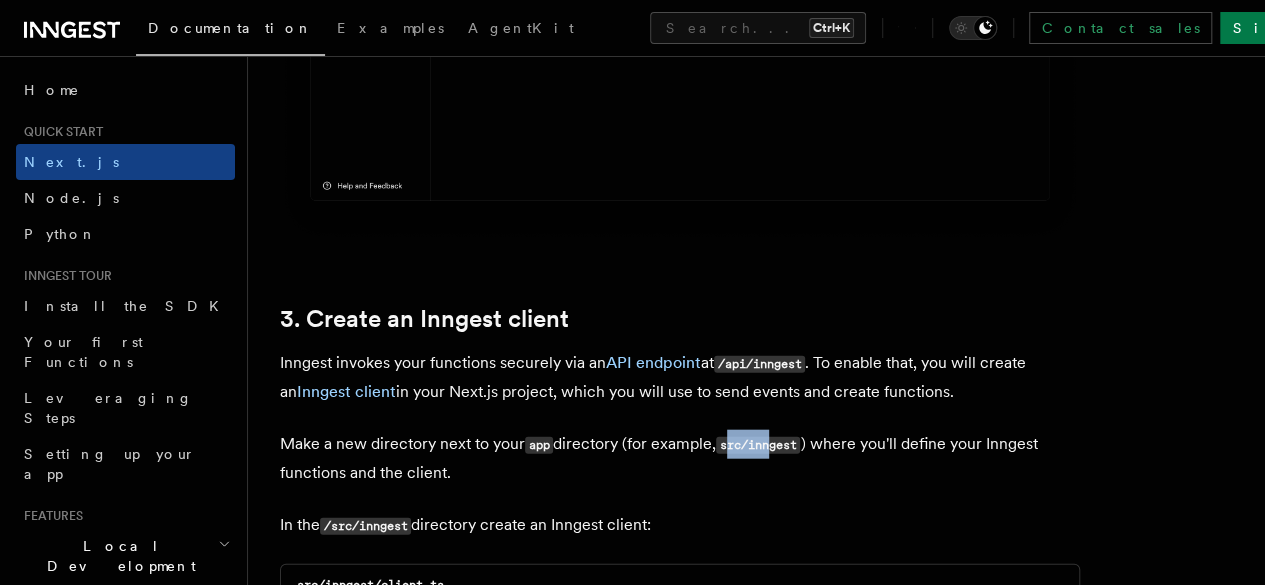 drag, startPoint x: 732, startPoint y: 402, endPoint x: 778, endPoint y: 401, distance: 46.010868 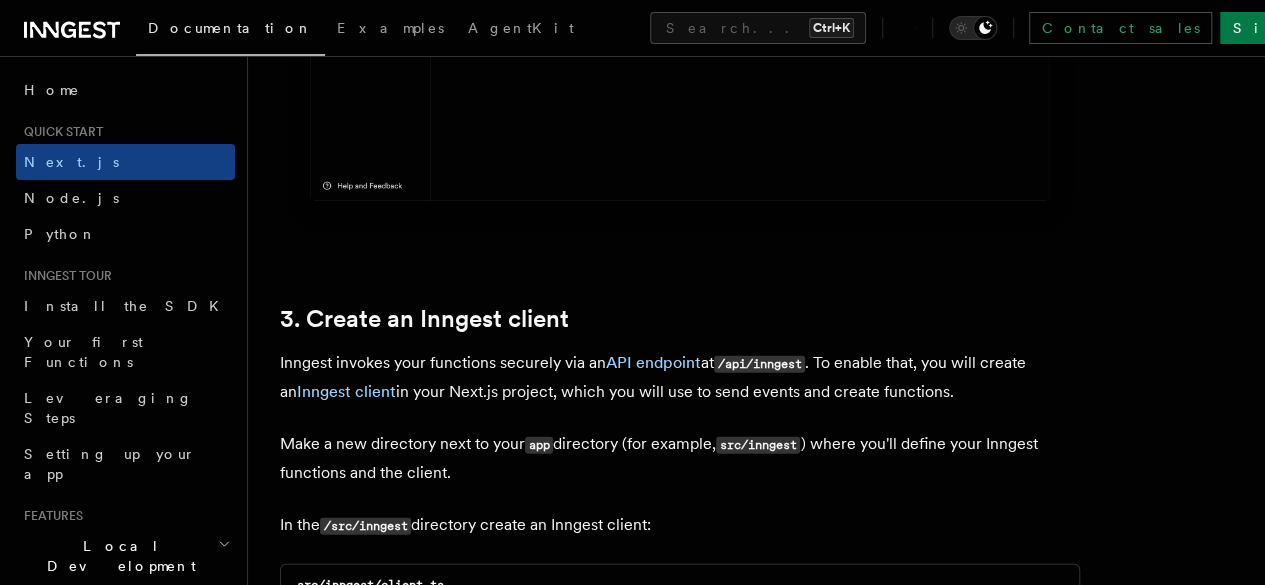 click on "Make a new directory next to your  app  directory (for example,  src/inngest ) where you'll define your Inngest functions and the client." at bounding box center (680, 458) 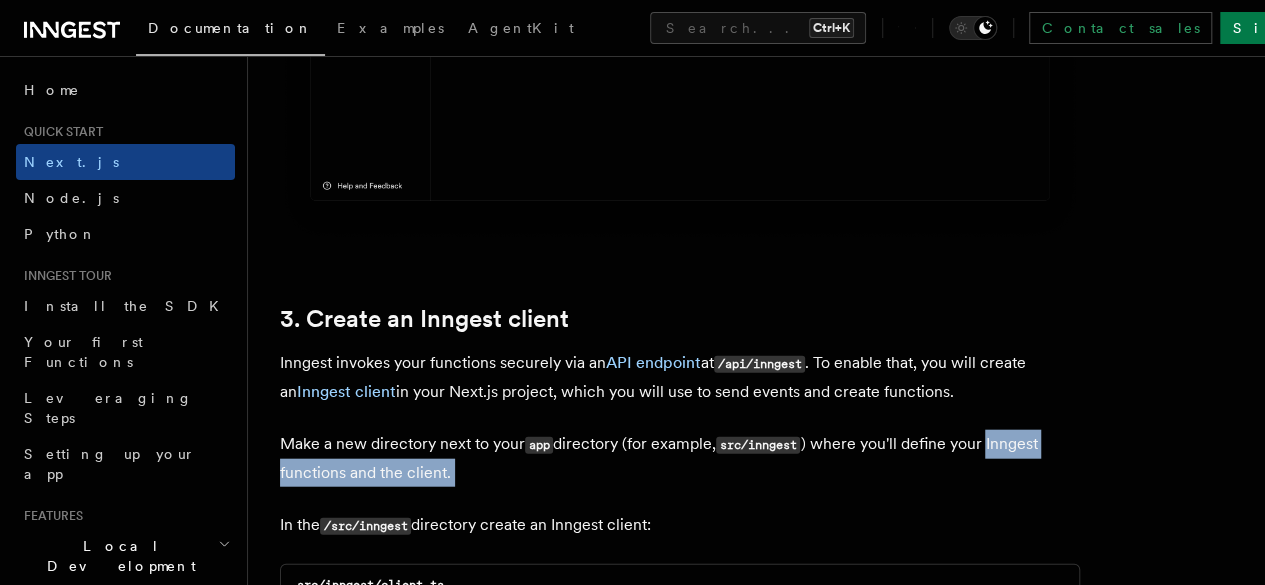drag, startPoint x: 552, startPoint y: 431, endPoint x: 280, endPoint y: 433, distance: 272.00735 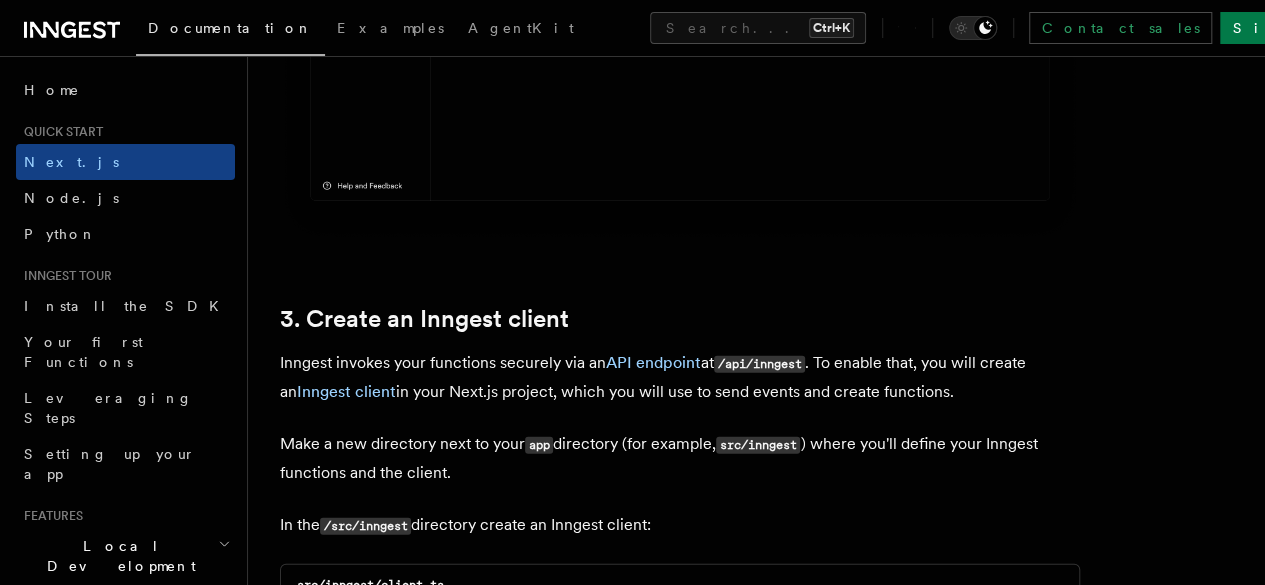 click on "Quick start Next.js Quick Start
In this tutorial you will add Inngest to a Next.js app to see how easy it can be to build complex workflows.
Inngest makes it easy to build, manage, and execute reliable workflows. Some use cases include scheduling drip marketing campaigns, building payment flows, or chaining LLM interactions.
By the end of this ten-minute tutorial you will:
Set up and run Inngest on your machine.
Write your first Inngest function.
Trigger your function from your app and through Inngest Dev Server.
Let's get started!
Choose Next.js version
Choose your preferred Next.js version for this tutorial:
Next.js - App Router Next.js - Pages Router Before you start: choose a project In this tutorial you can use any existing Next.js project, or you can create a new one. Instructions for creating a new Next.js project  Run the following command in your terminal to create a new Next.js project: Copy Copied npx  create-next-app@latest   --ts   --eslint   --tailwind   --src-dir   --app" at bounding box center (756, 4628) 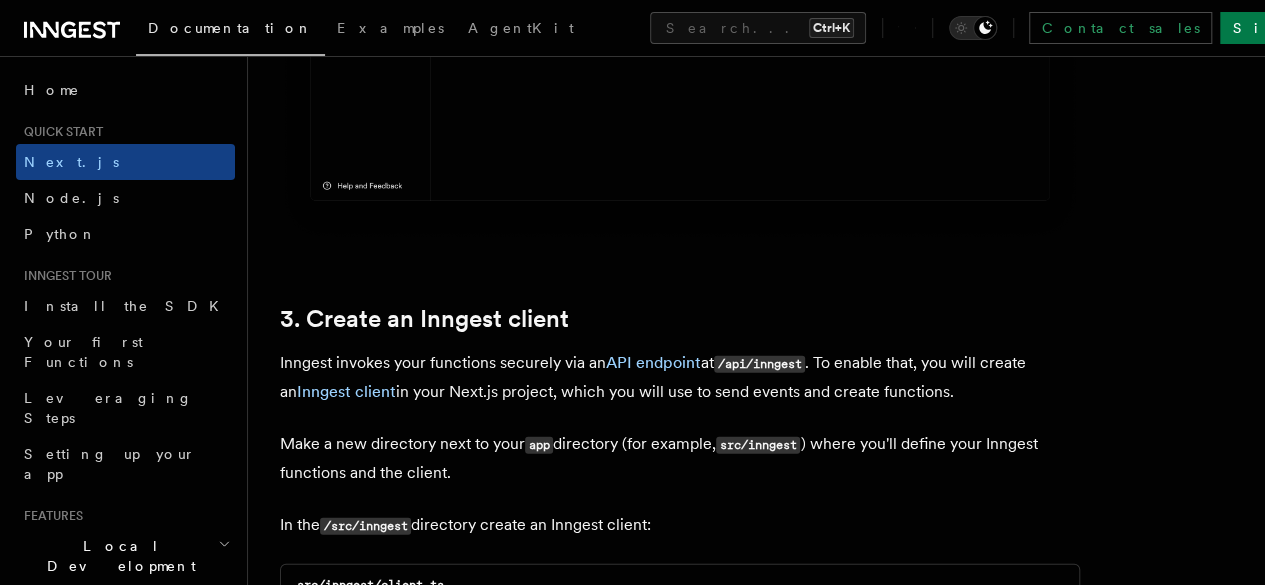 click on "Make a new directory next to your  app  directory (for example,  src/inngest ) where you'll define your Inngest functions and the client." at bounding box center [680, 458] 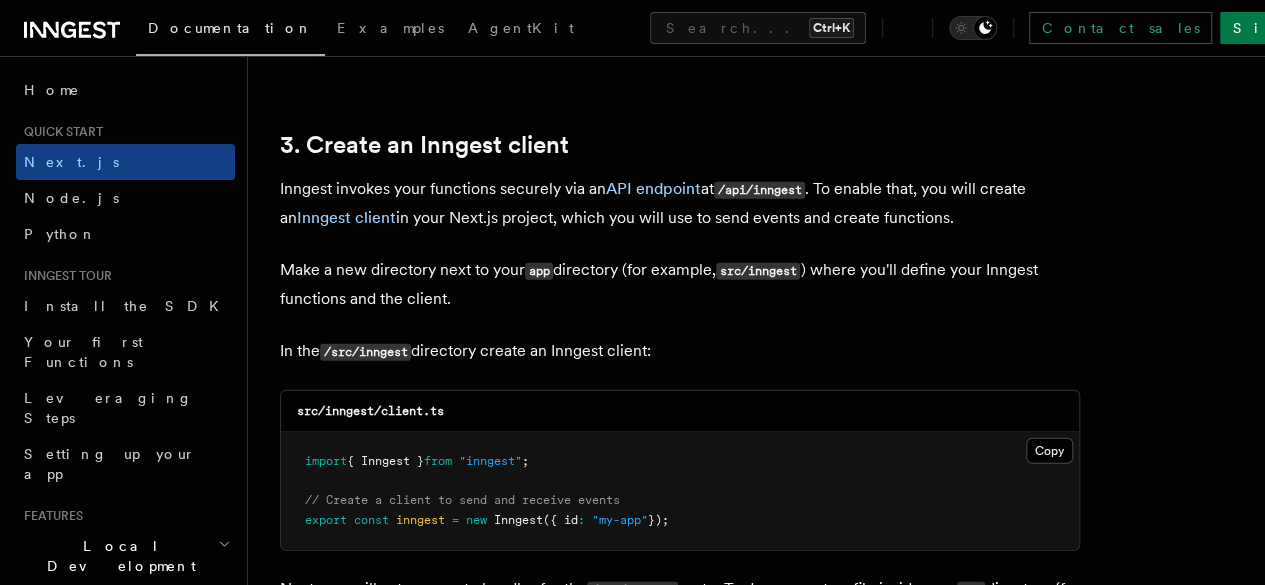 scroll, scrollTop: 2392, scrollLeft: 0, axis: vertical 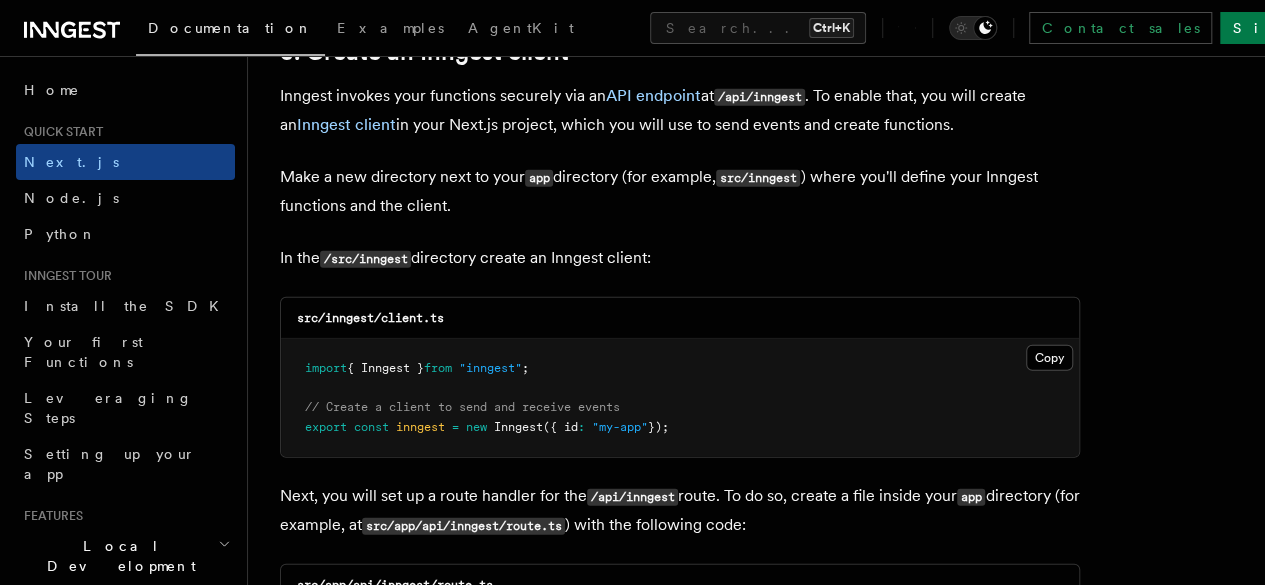 type 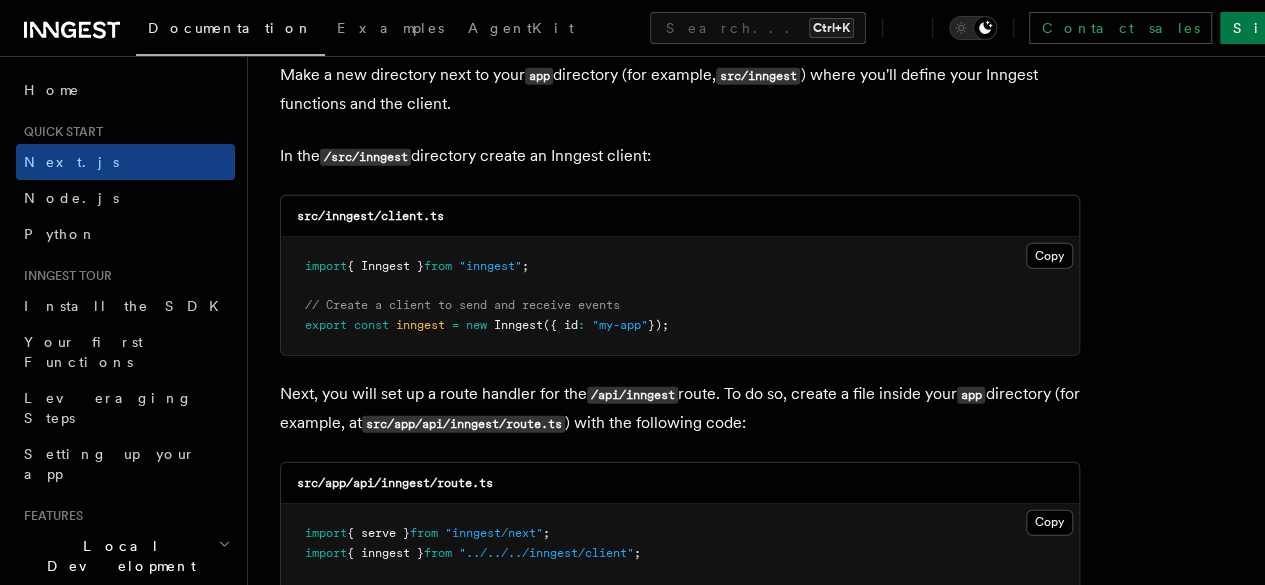 scroll, scrollTop: 2541, scrollLeft: 0, axis: vertical 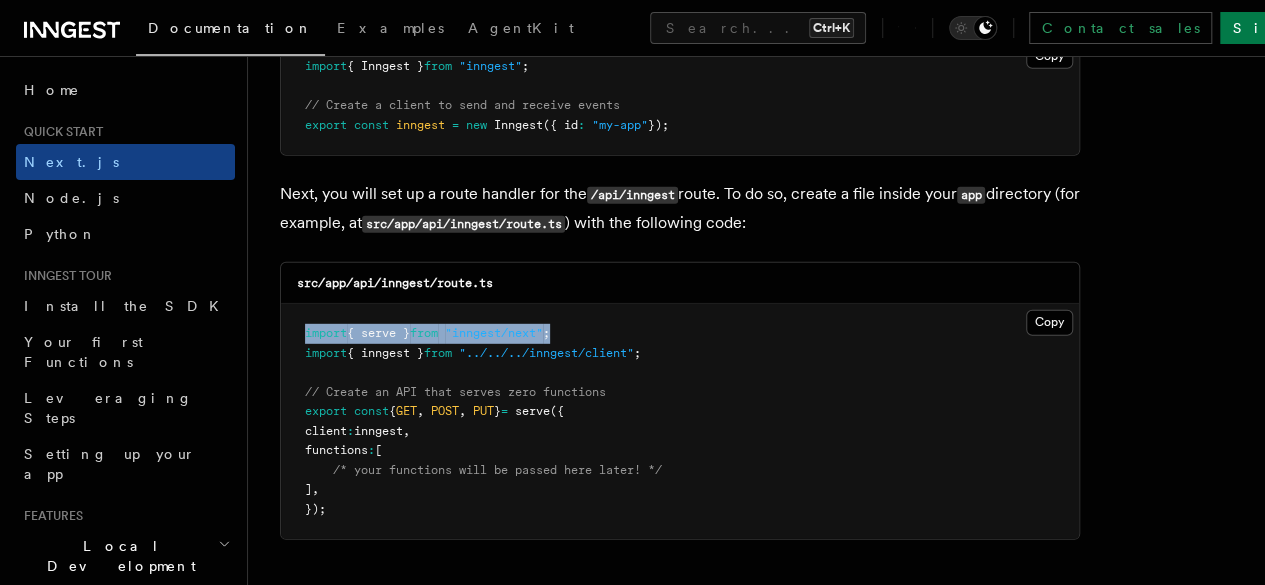 drag, startPoint x: 305, startPoint y: 293, endPoint x: 591, endPoint y: 282, distance: 286.21146 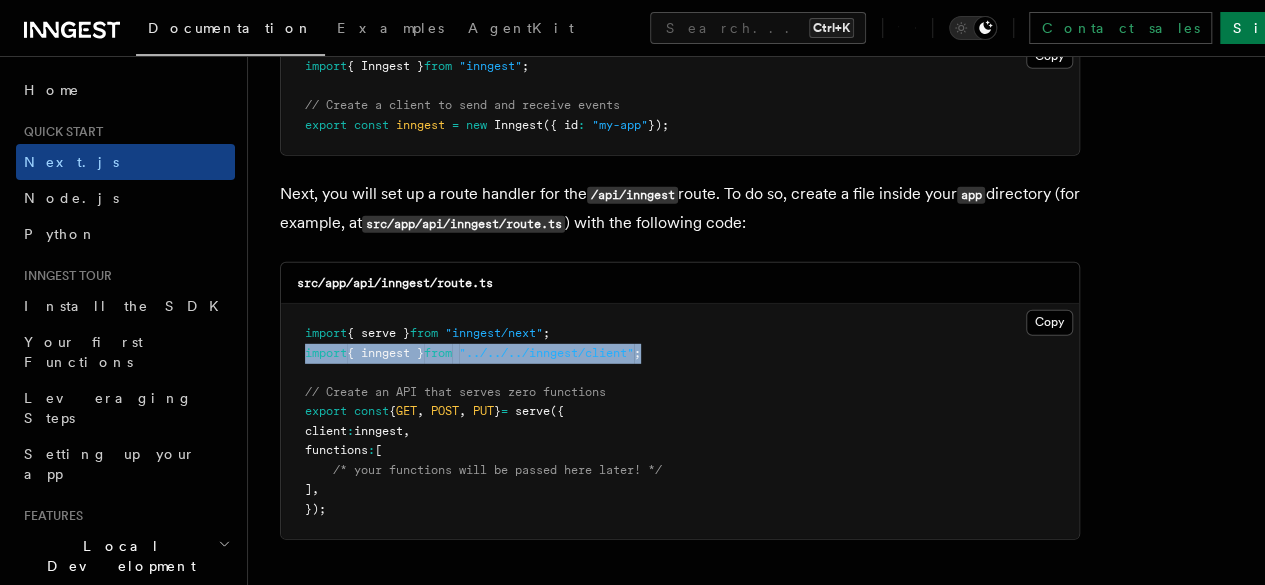 drag, startPoint x: 298, startPoint y: 308, endPoint x: 683, endPoint y: 314, distance: 385.04675 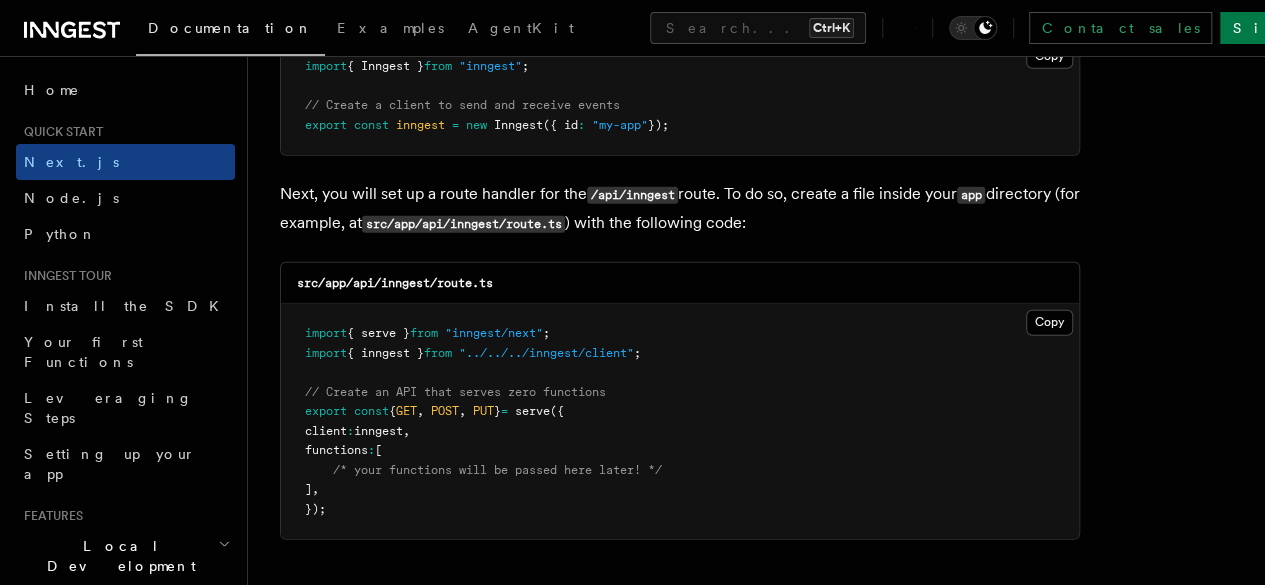click on "GET" at bounding box center (406, 411) 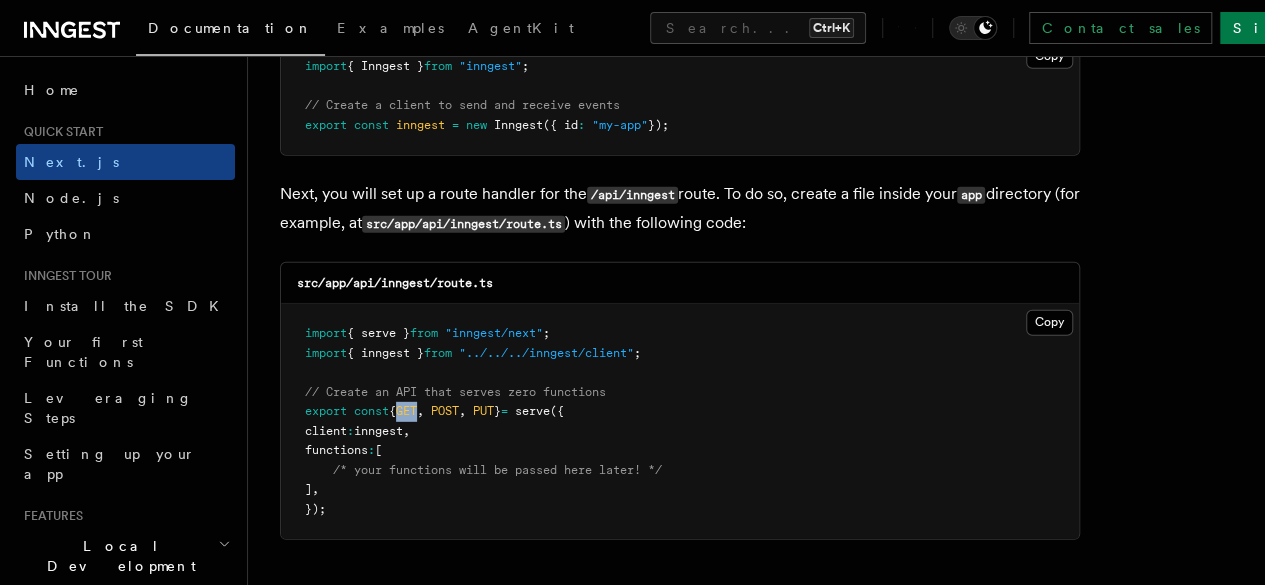 click on "GET" at bounding box center (406, 411) 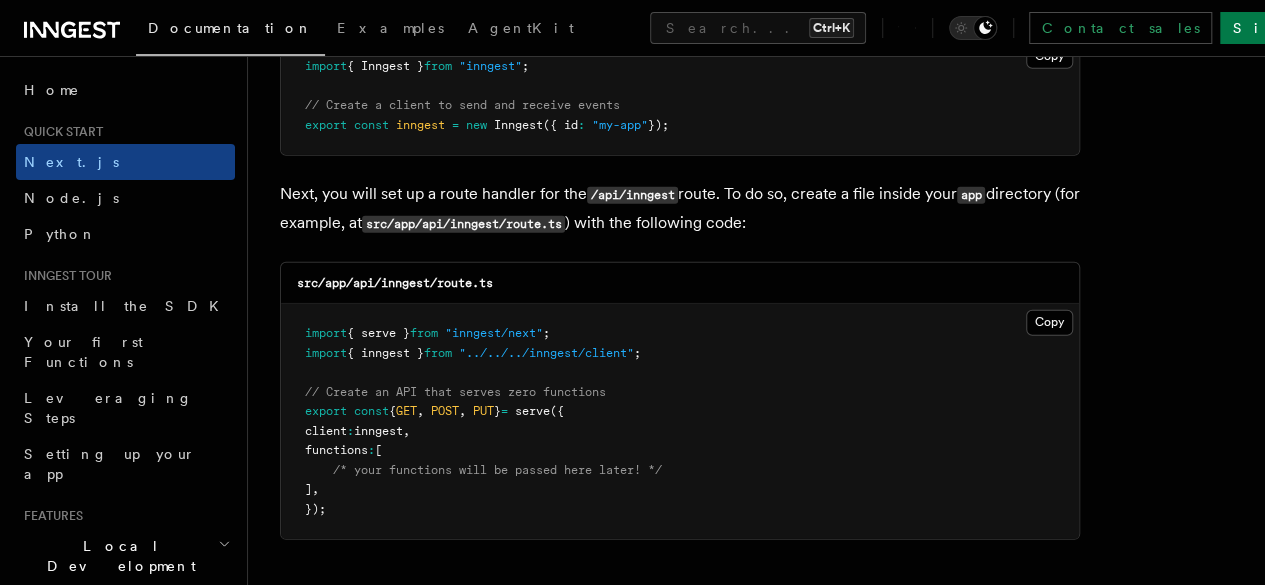 click on "POST" at bounding box center [445, 411] 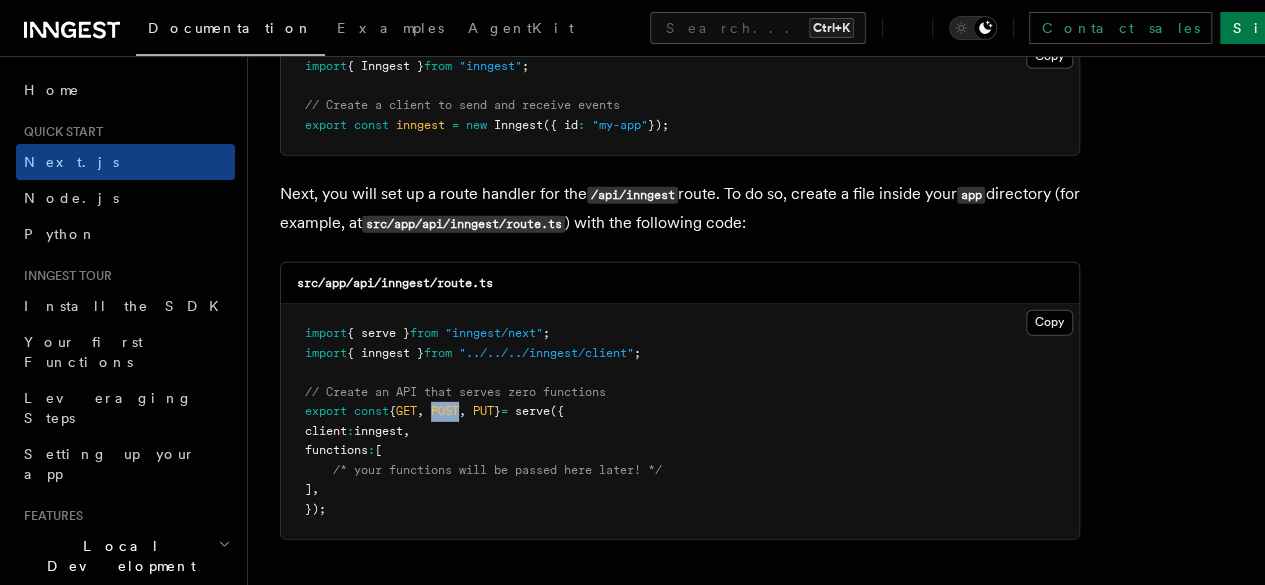 click on "POST" at bounding box center (445, 411) 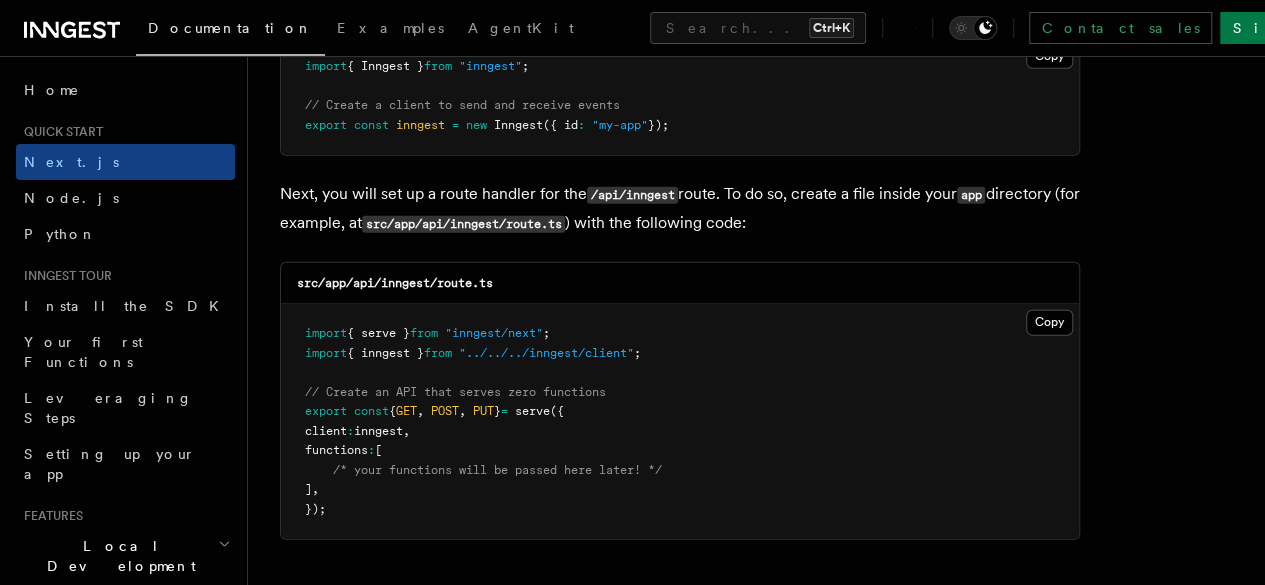 click on "PUT" at bounding box center (483, 411) 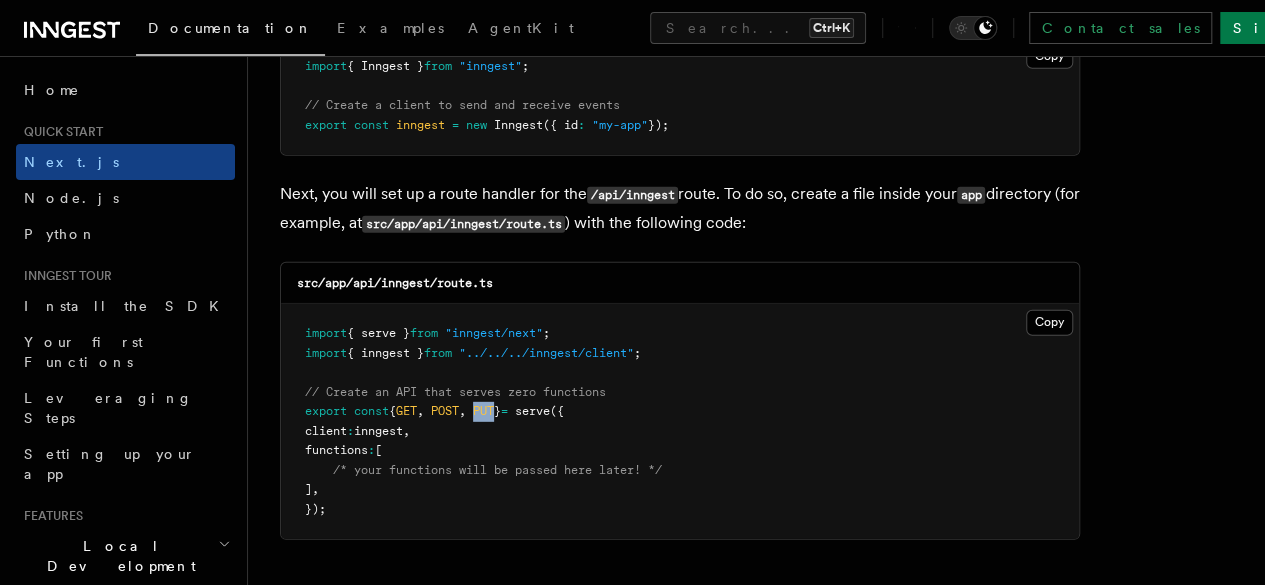 click on "PUT" at bounding box center [483, 411] 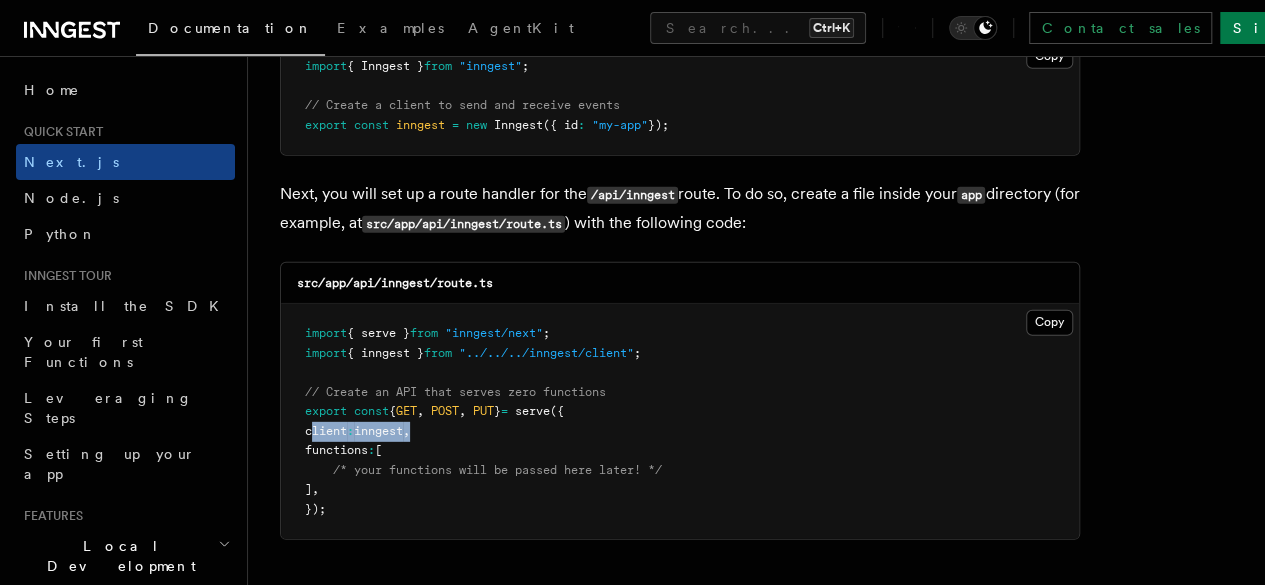 drag, startPoint x: 314, startPoint y: 391, endPoint x: 462, endPoint y: 384, distance: 148.16545 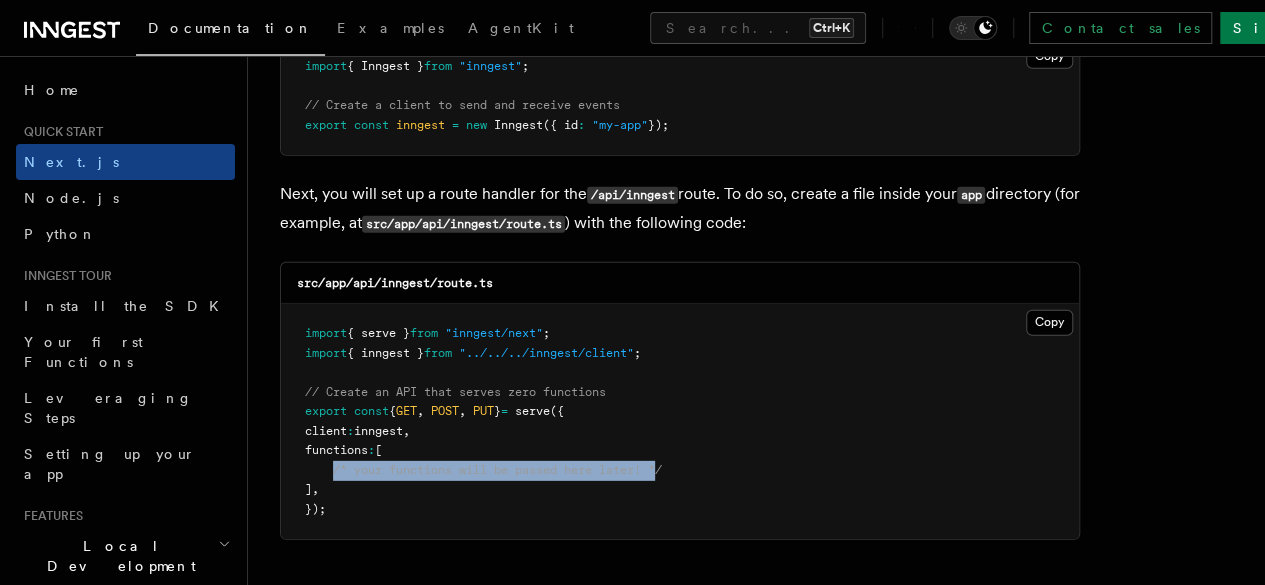 drag, startPoint x: 334, startPoint y: 423, endPoint x: 668, endPoint y: 417, distance: 334.0539 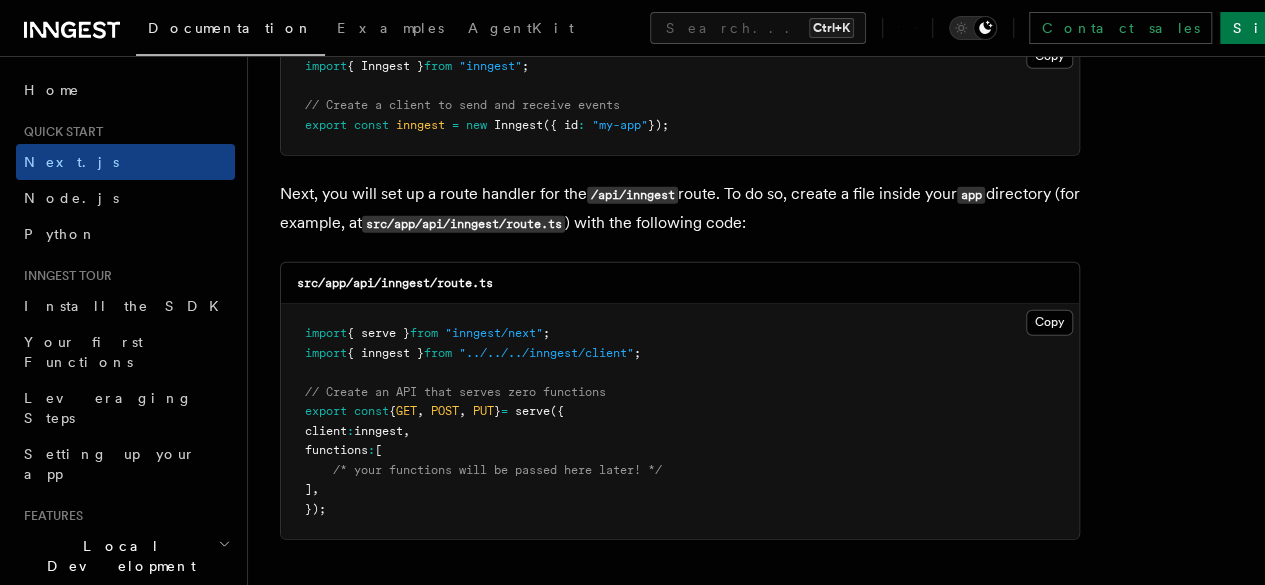 click on "import  { serve }  from   "inngest/next" ;
import  { inngest }  from   "../../../inngest/client" ;
// Create an API that serves zero functions
export   const  {  GET ,   POST ,   PUT  }  =   serve ({
client :  inngest ,
functions :  [
/* your functions will be passed here later! */
] ,
});" at bounding box center (680, 421) 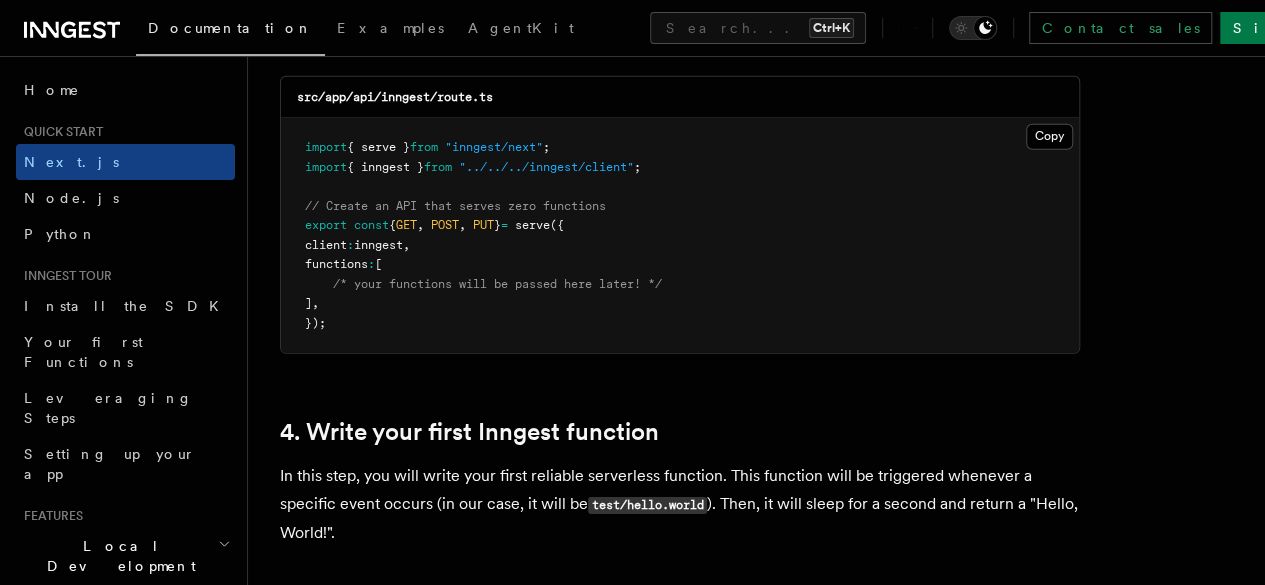 type 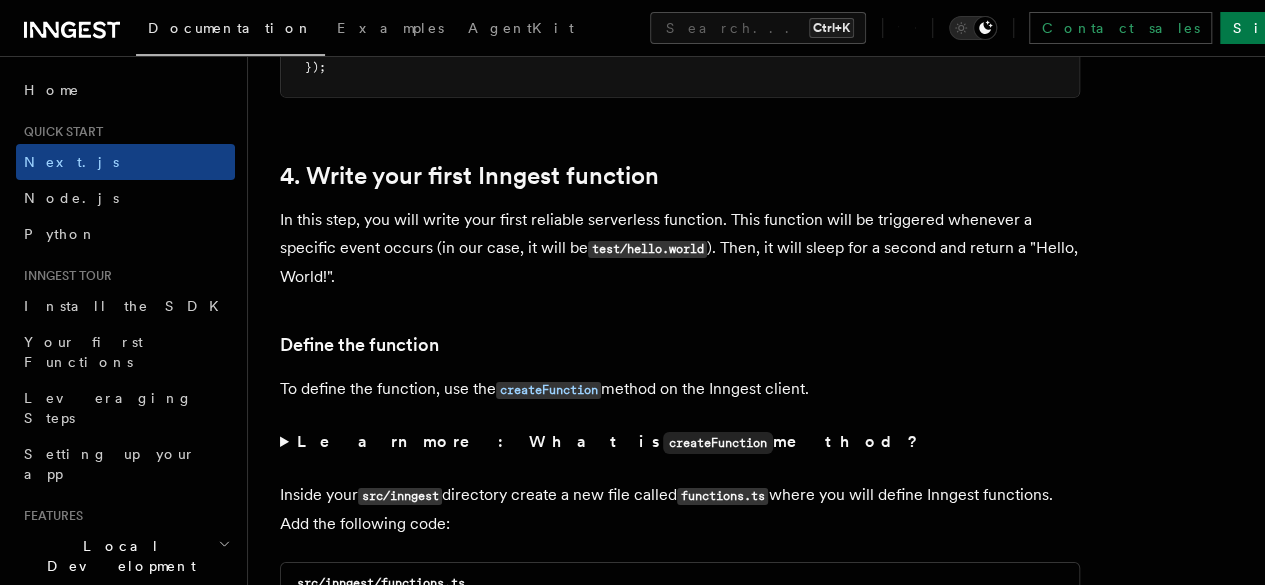 scroll, scrollTop: 3180, scrollLeft: 0, axis: vertical 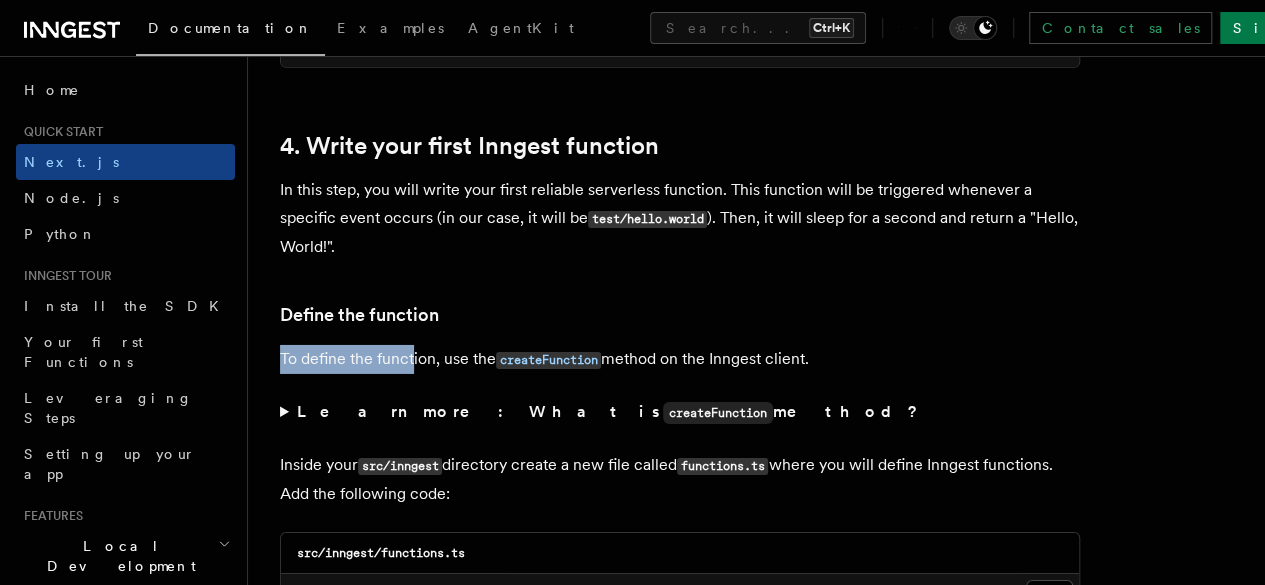 drag, startPoint x: 272, startPoint y: 314, endPoint x: 412, endPoint y: 323, distance: 140.28899 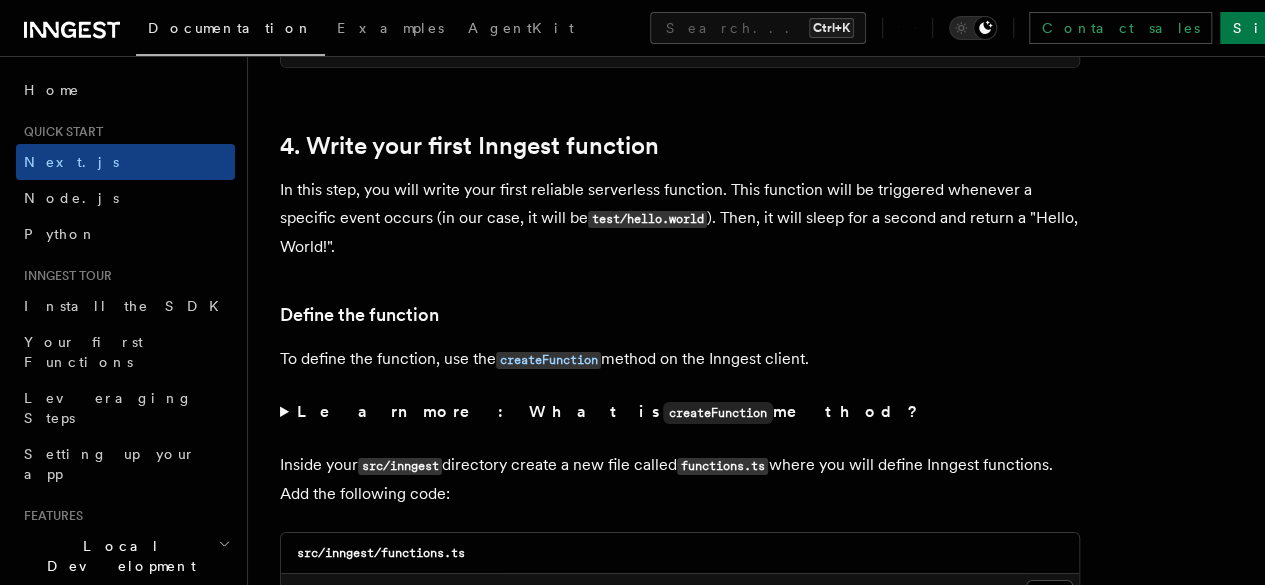 click on "To define the function, use the  createFunction  method on the Inngest client." at bounding box center (680, 359) 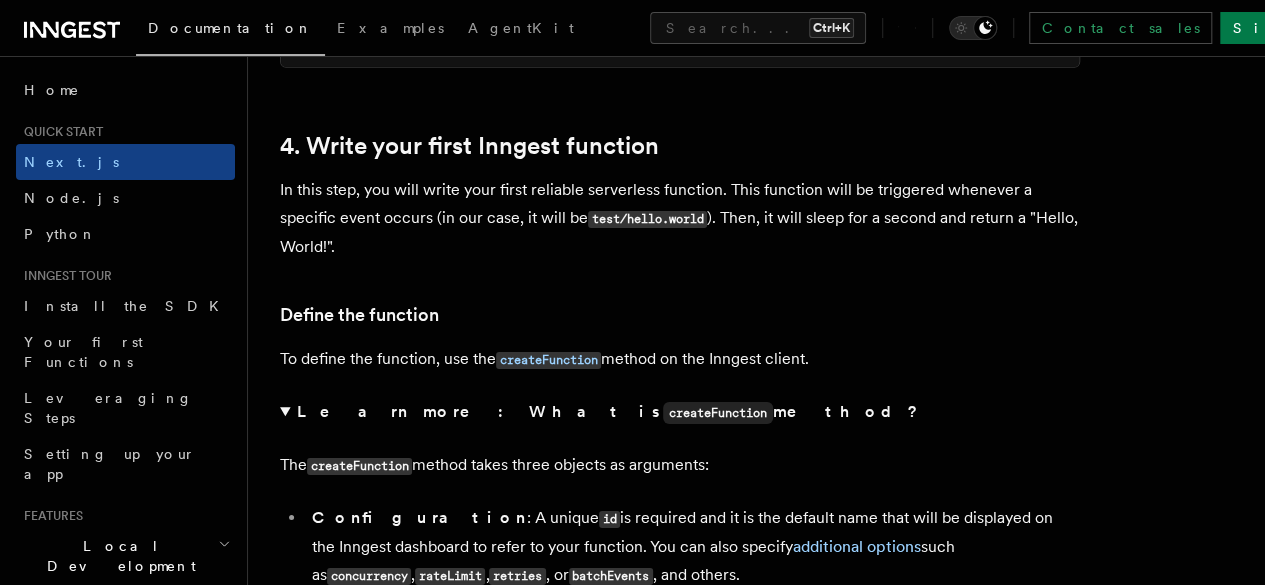 click on "Learn more: What is  createFunction  method?" at bounding box center [680, 412] 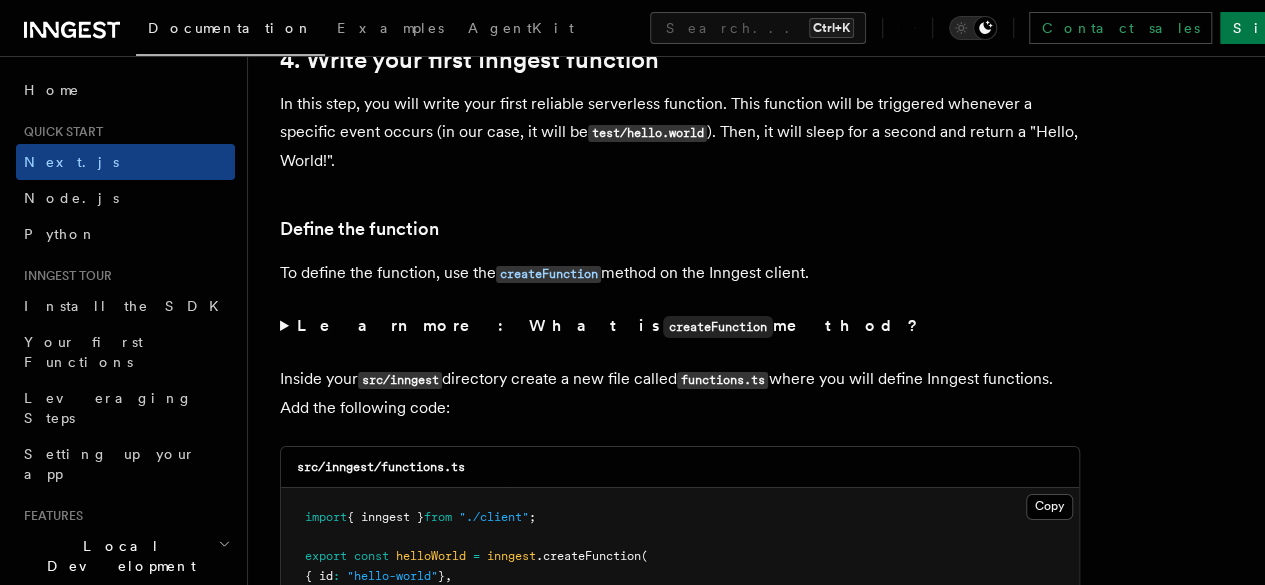 scroll, scrollTop: 3324, scrollLeft: 0, axis: vertical 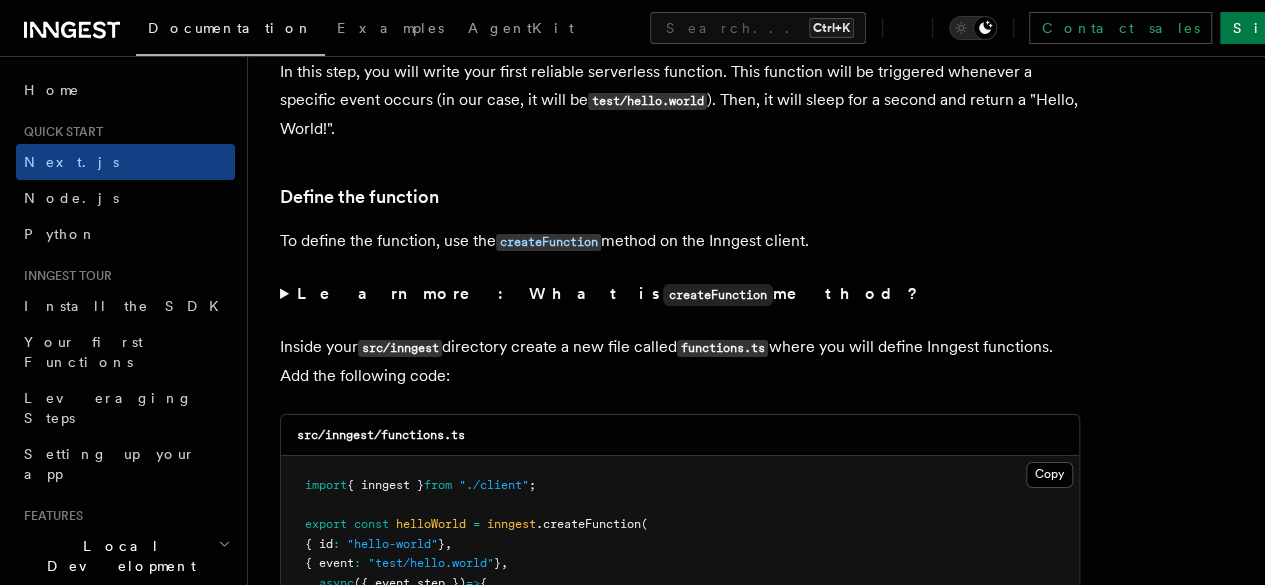 click on "Learn more: What is  createFunction  method?" at bounding box center (680, 294) 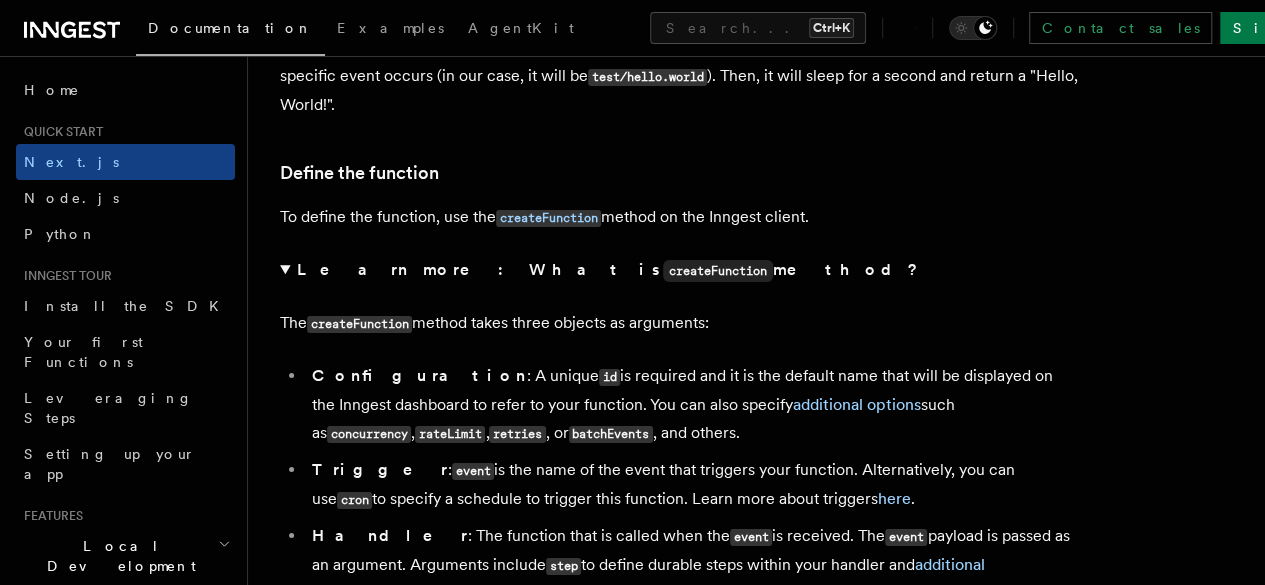 scroll, scrollTop: 3413, scrollLeft: 0, axis: vertical 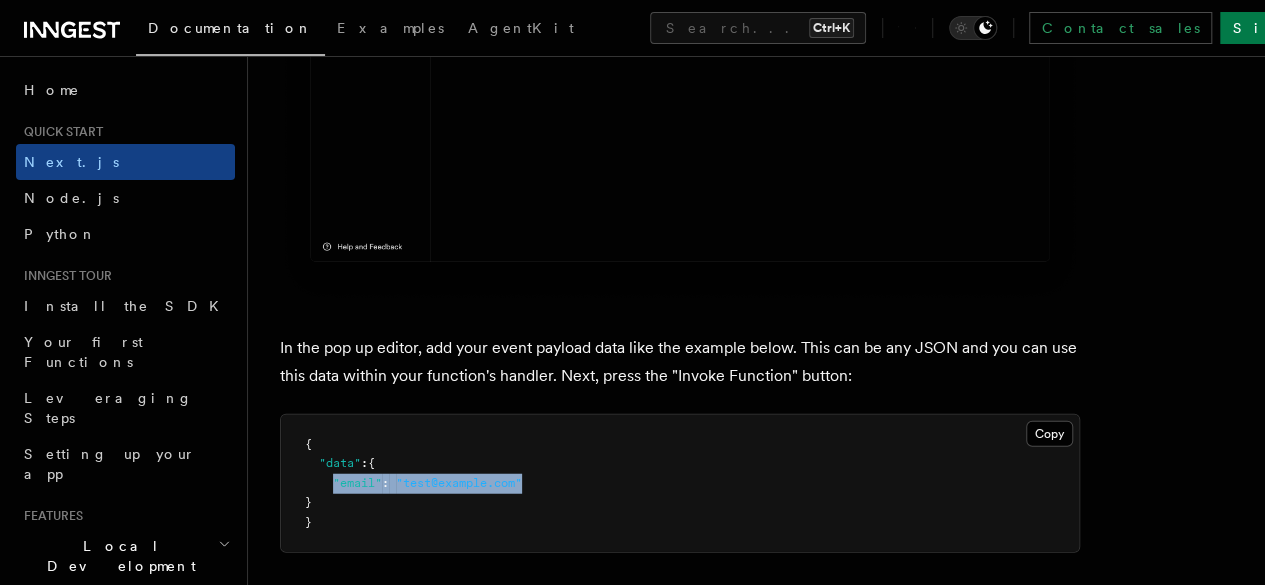 drag, startPoint x: 334, startPoint y: 349, endPoint x: 540, endPoint y: 349, distance: 206 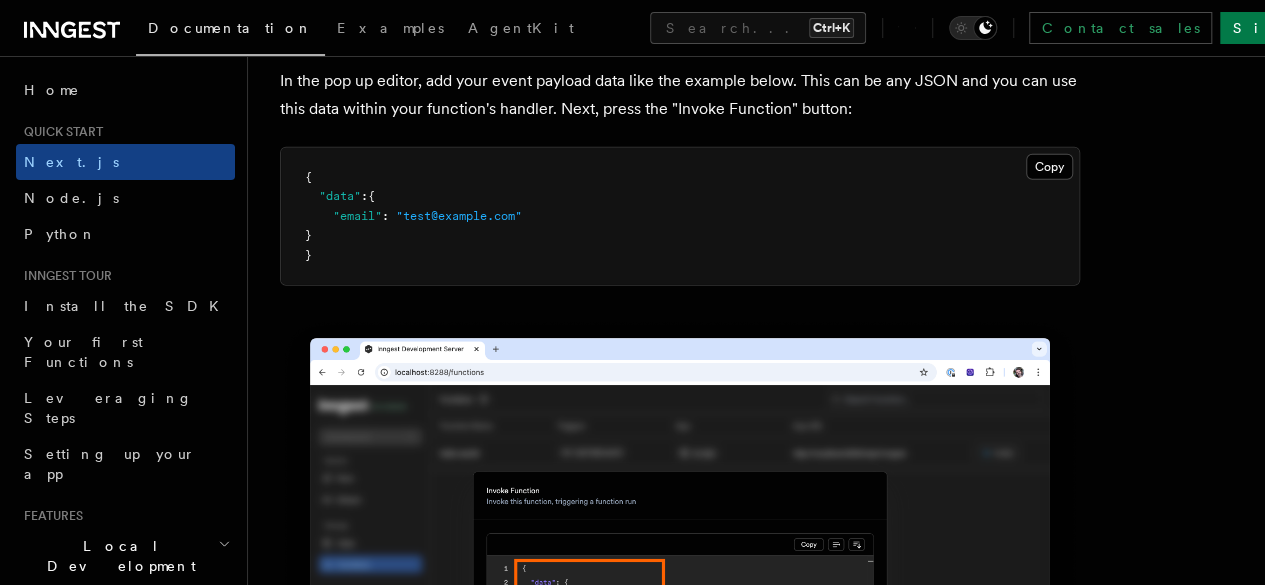 scroll, scrollTop: 6386, scrollLeft: 0, axis: vertical 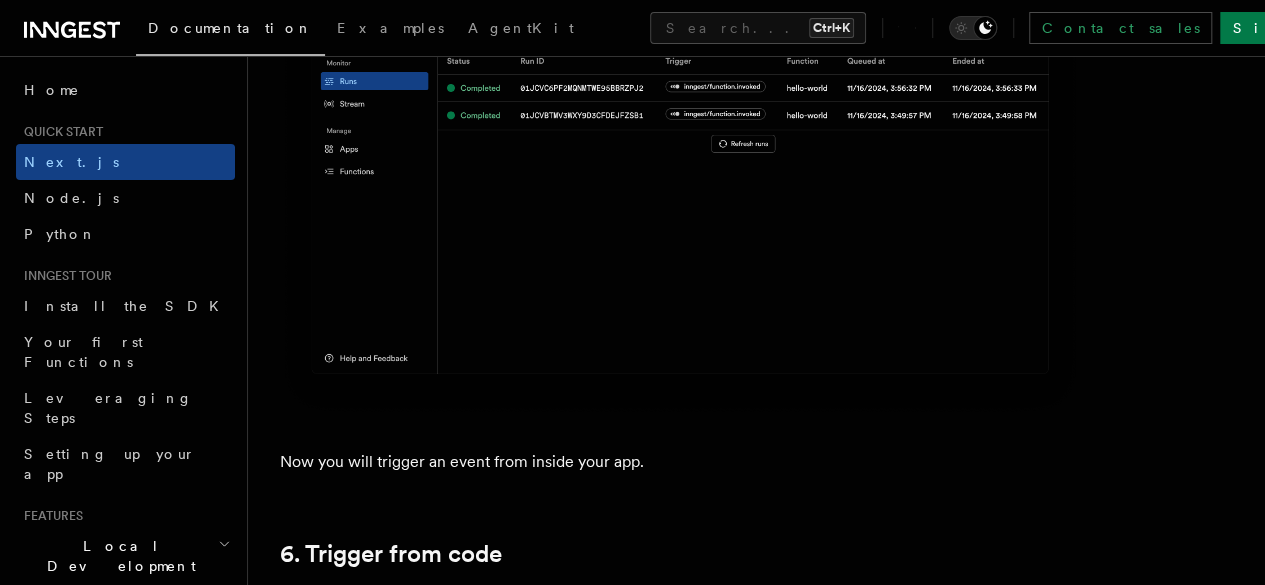 click on "Learn more: events in Inngest." at bounding box center (680, 650) 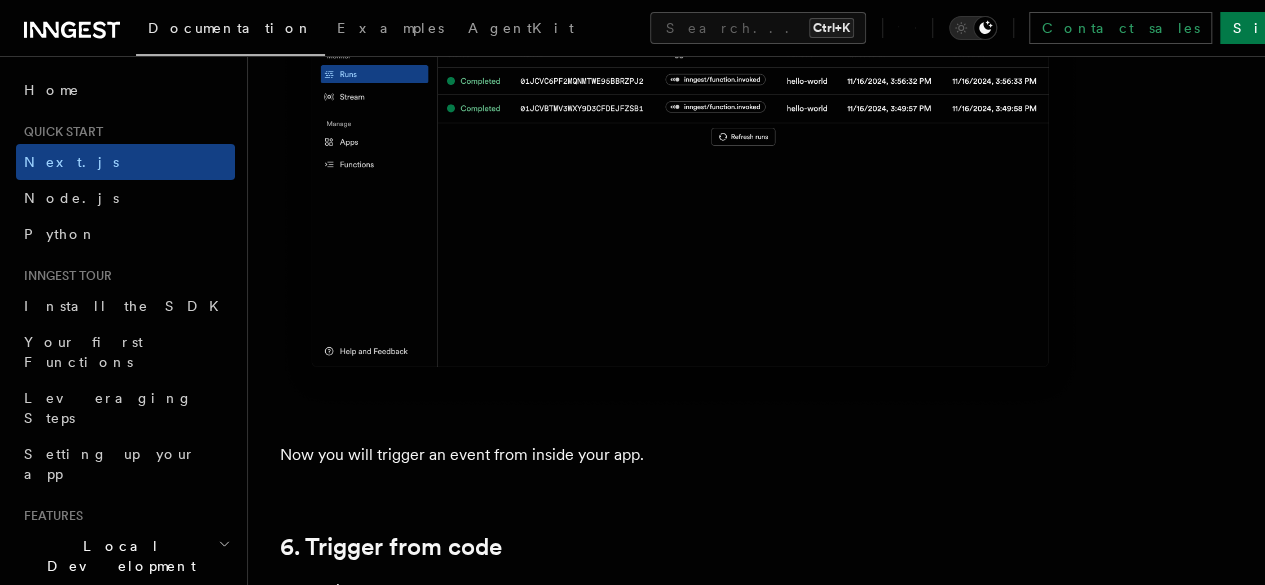 scroll, scrollTop: 10072, scrollLeft: 0, axis: vertical 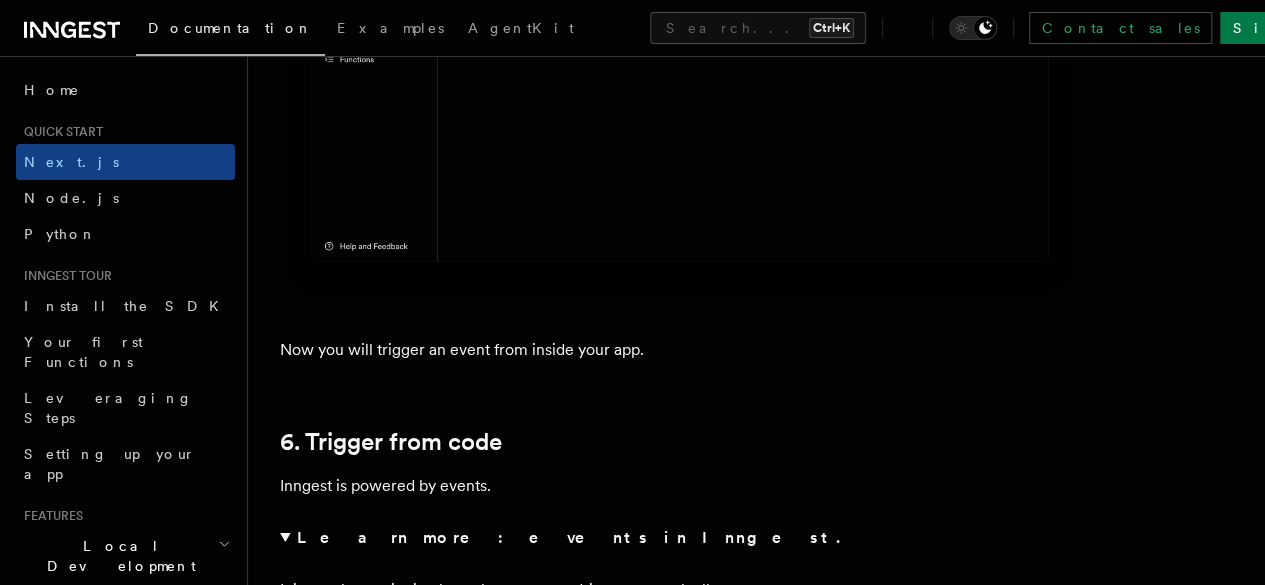 drag, startPoint x: 316, startPoint y: 271, endPoint x: 834, endPoint y: 257, distance: 518.18915 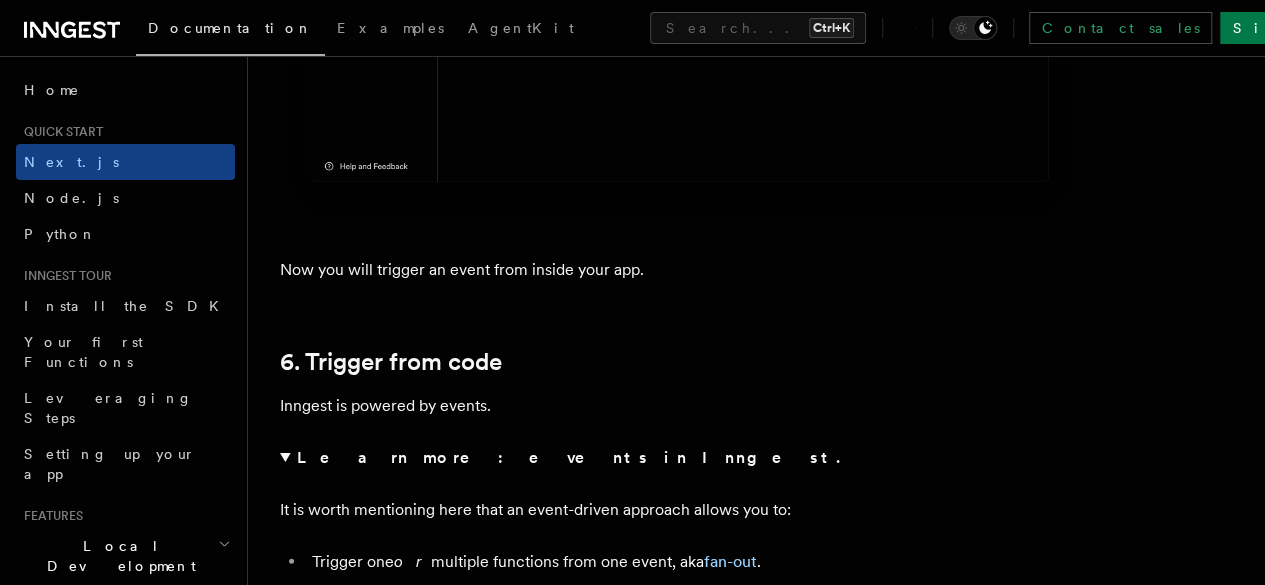 scroll, scrollTop: 10264, scrollLeft: 0, axis: vertical 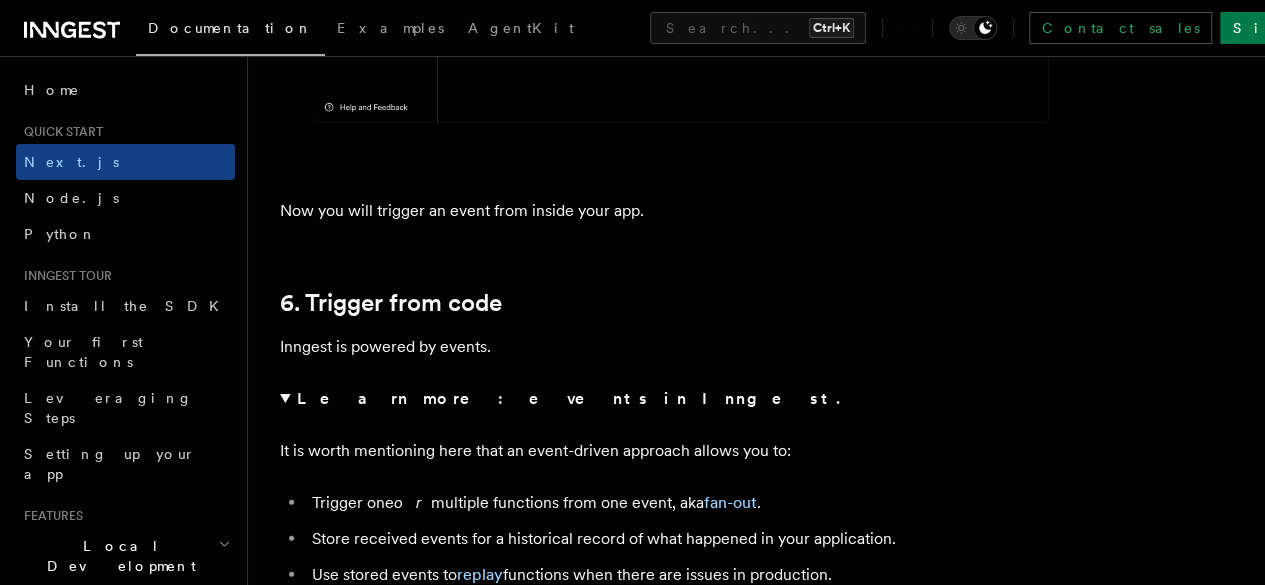 drag, startPoint x: 300, startPoint y: 276, endPoint x: 472, endPoint y: 277, distance: 172.00291 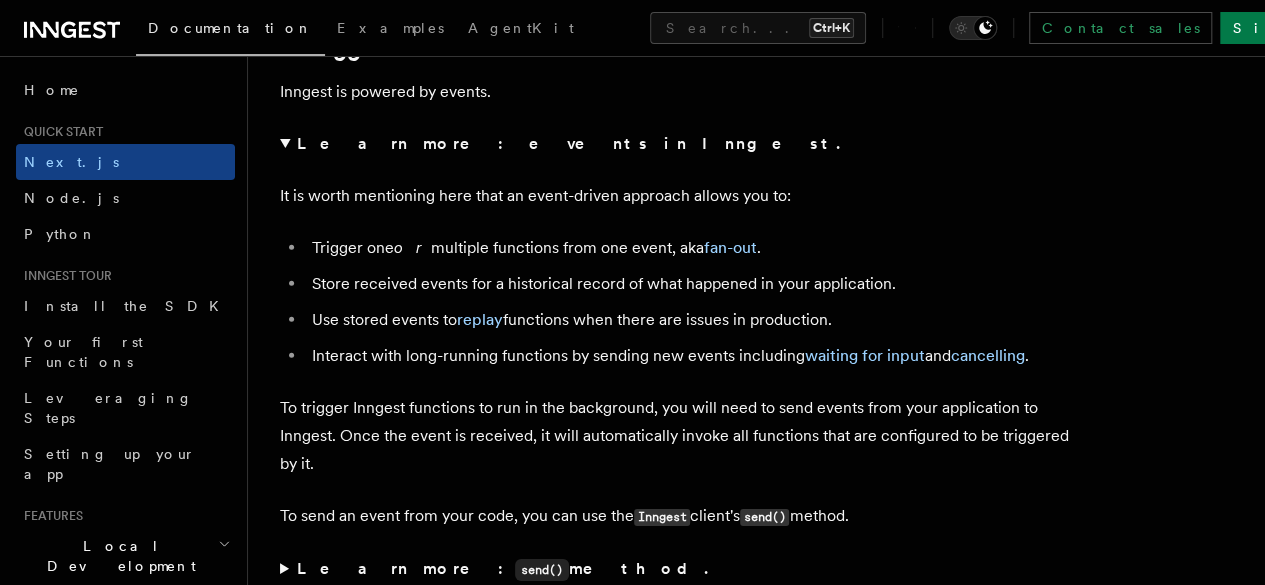 scroll, scrollTop: 10535, scrollLeft: 0, axis: vertical 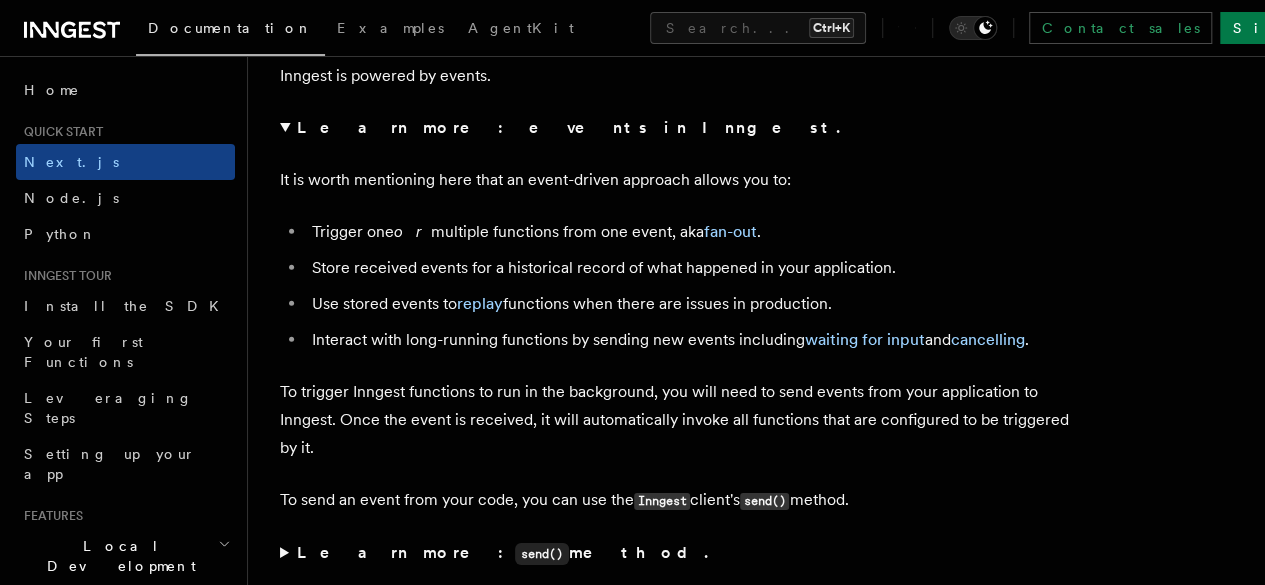click on "Learn more:  send()  method." at bounding box center (680, 553) 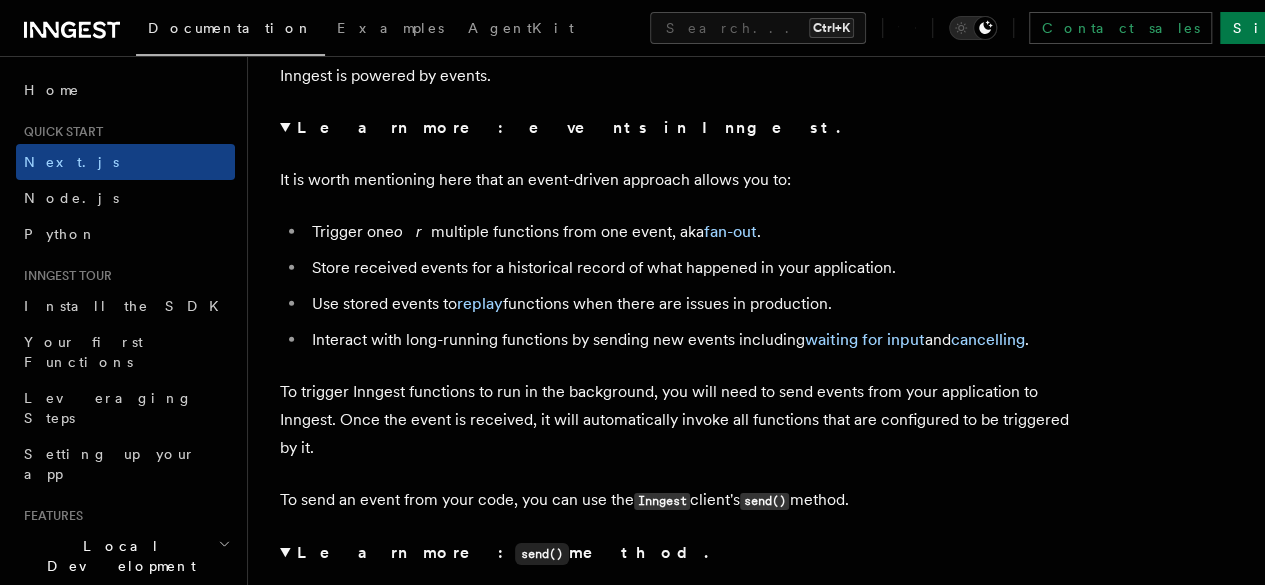 drag, startPoint x: 278, startPoint y: 215, endPoint x: 706, endPoint y: 219, distance: 428.01868 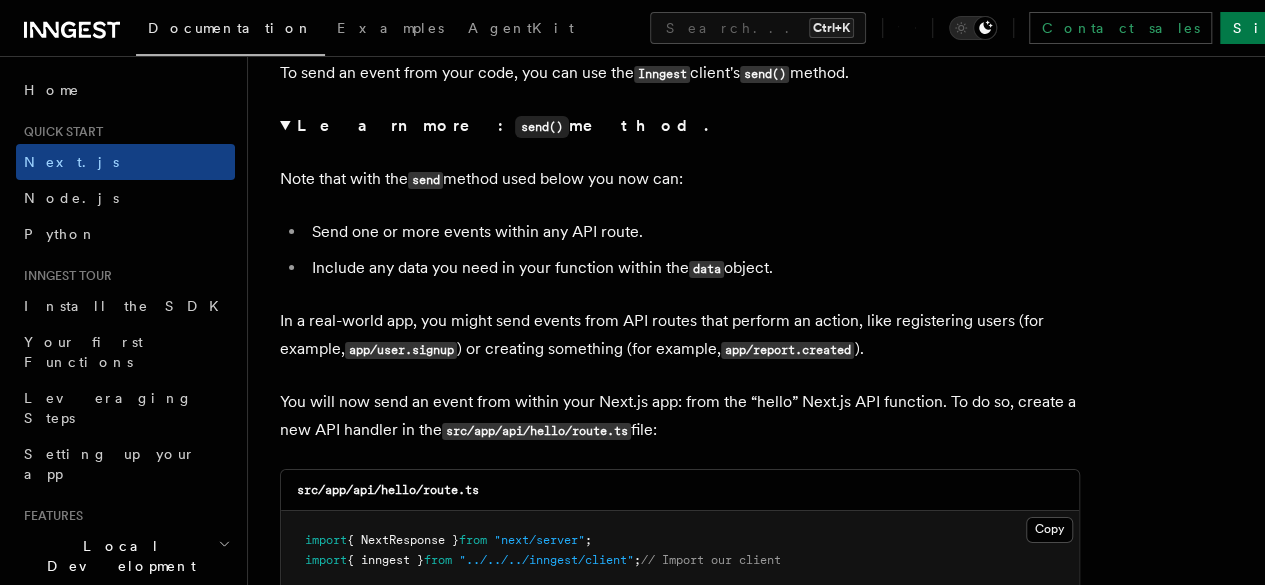 scroll, scrollTop: 10965, scrollLeft: 0, axis: vertical 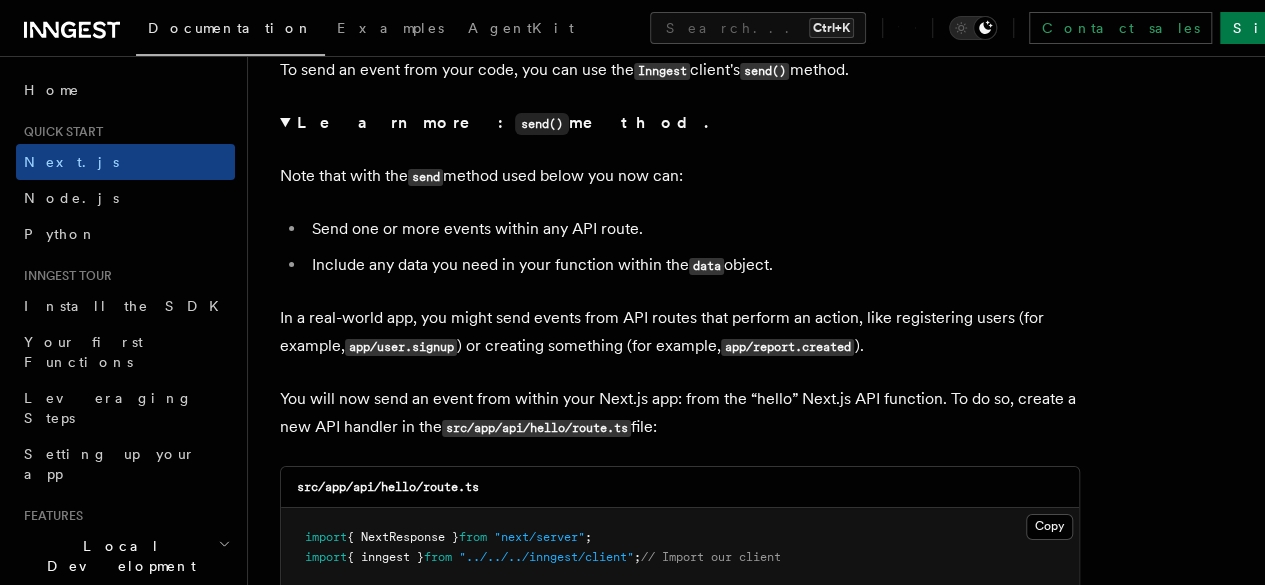click on "import  { NextResponse }  from   "next/server" ;
import  { inngest }  from   "../../../inngest/client" ;  // Import our client
// Opt out of caching; every request should send a new event
export   const   dynamic   =   "force-dynamic" ;
// Create a simple async Next.js API route handler
export   async   function   GET () {
// Send your event payload to Inngest
await   inngest .send ({
name :   "test/hello.world" ,
data :  {
email :   "testUser@example.com" ,
} ,
});
return   NextResponse .json ({ message :   "Event sent!"  });
}" at bounding box center [680, 703] 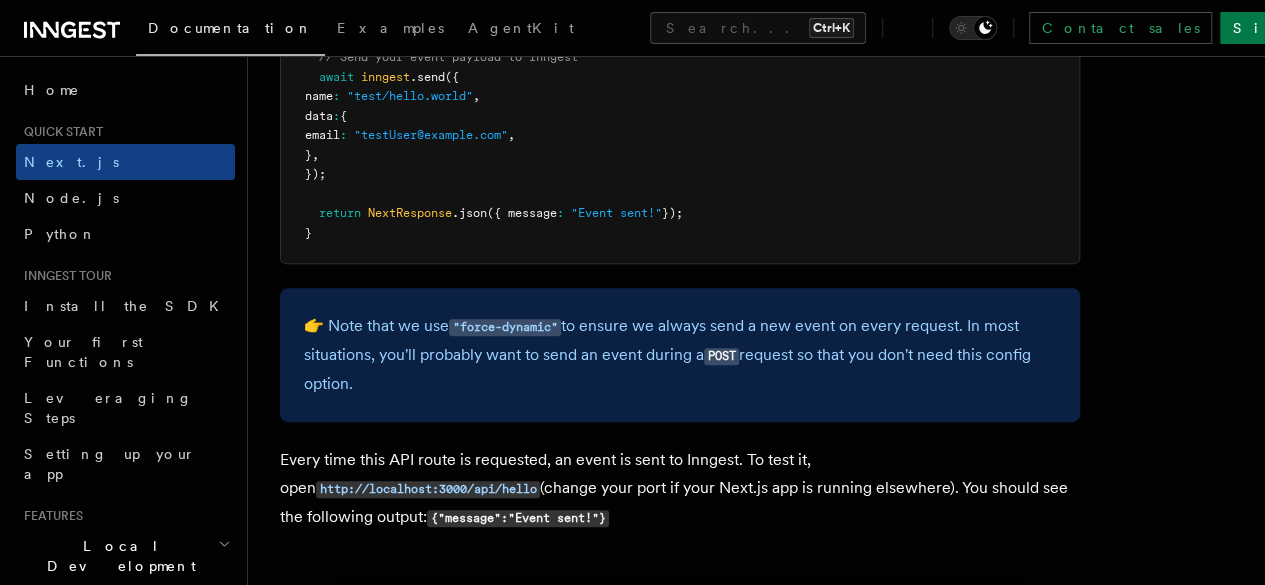 scroll, scrollTop: 11658, scrollLeft: 0, axis: vertical 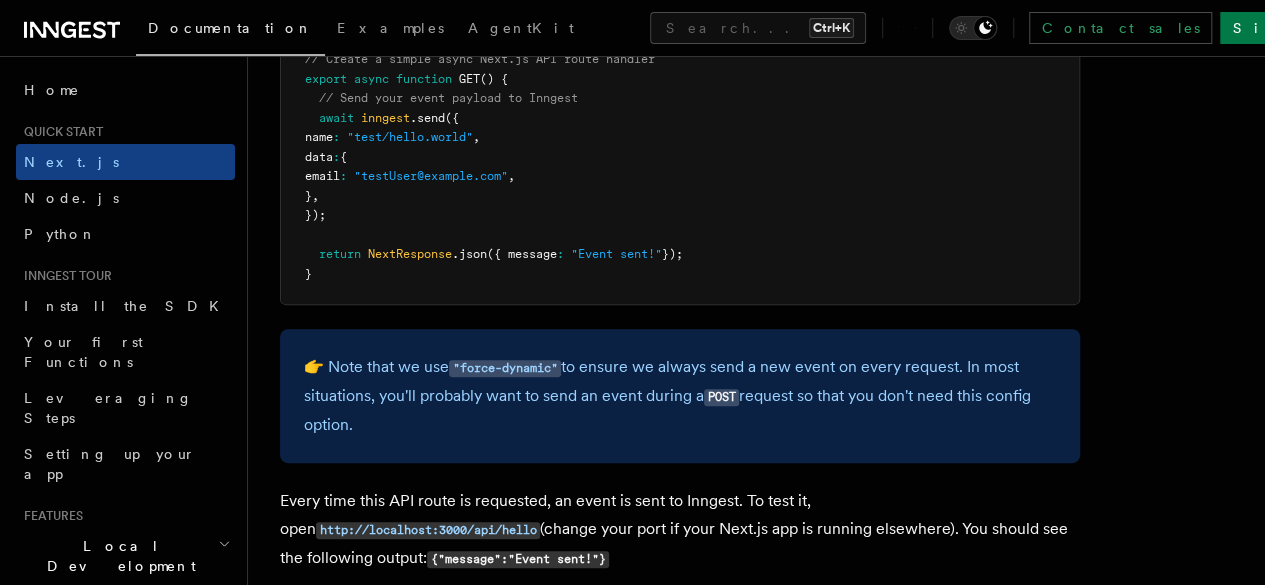 click at bounding box center [680, 859] 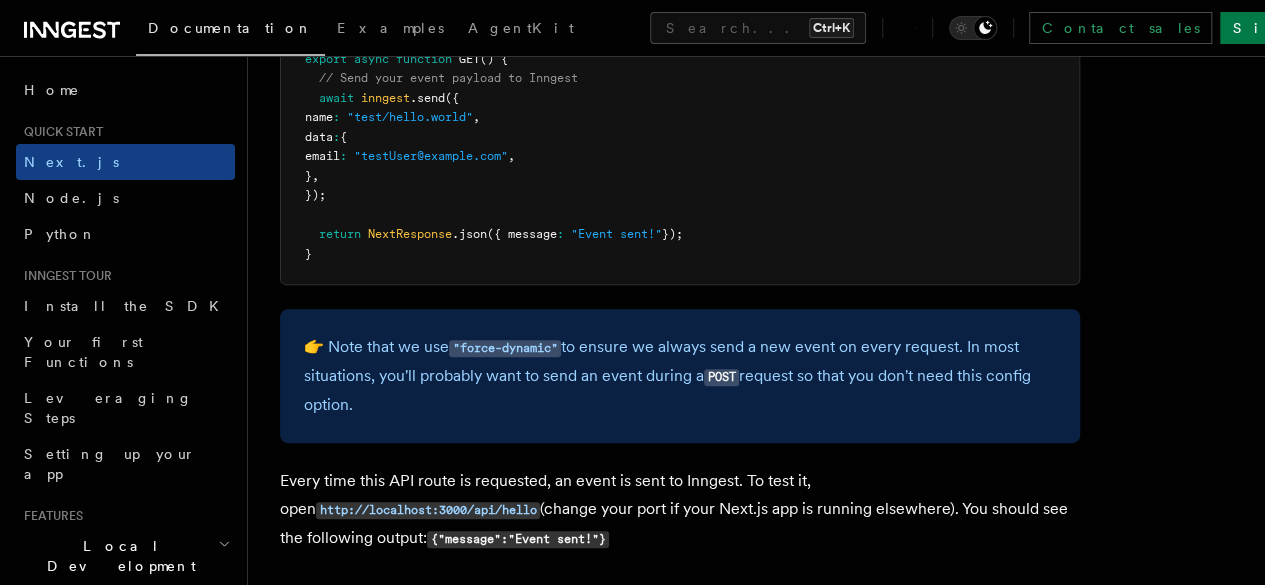 scroll, scrollTop: 11560, scrollLeft: 0, axis: vertical 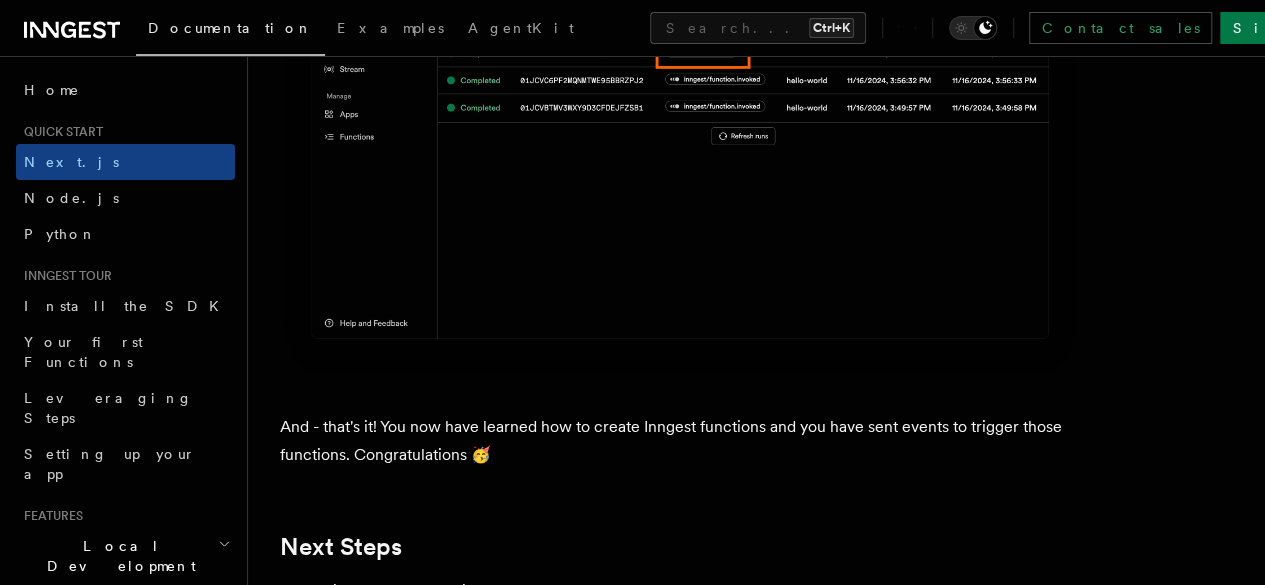 type 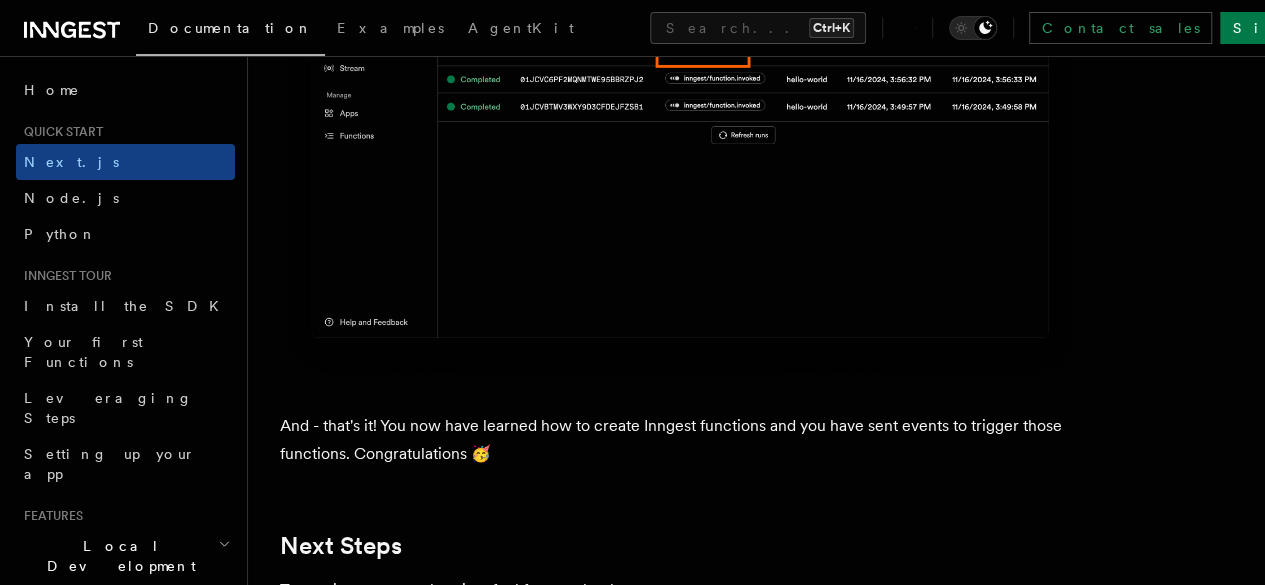 type 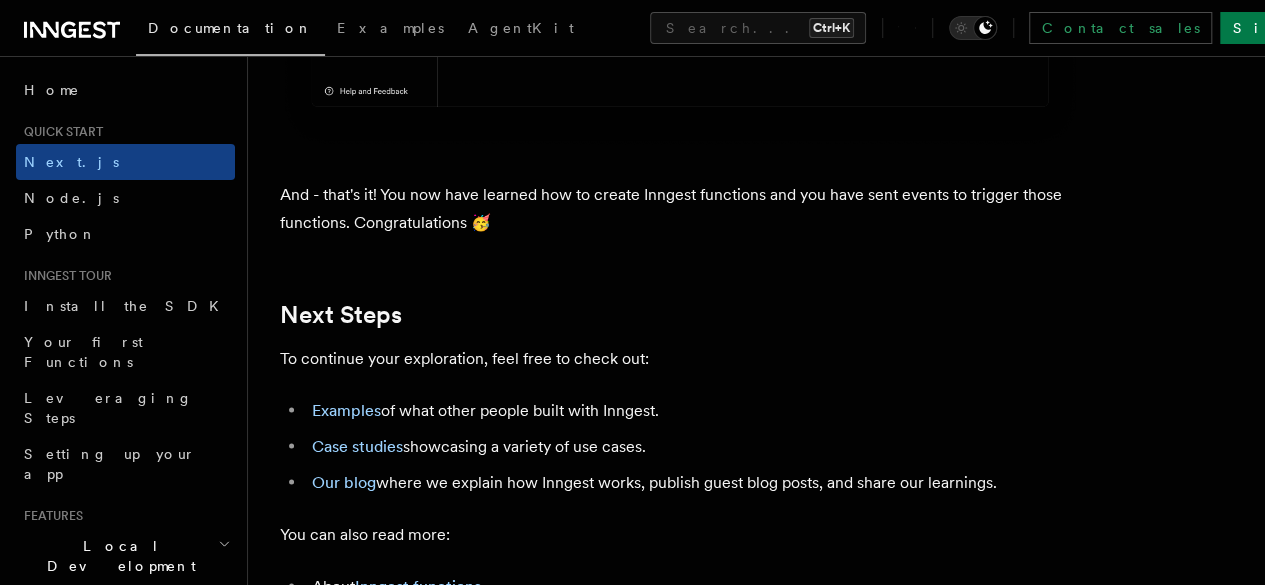 scroll, scrollTop: 13144, scrollLeft: 0, axis: vertical 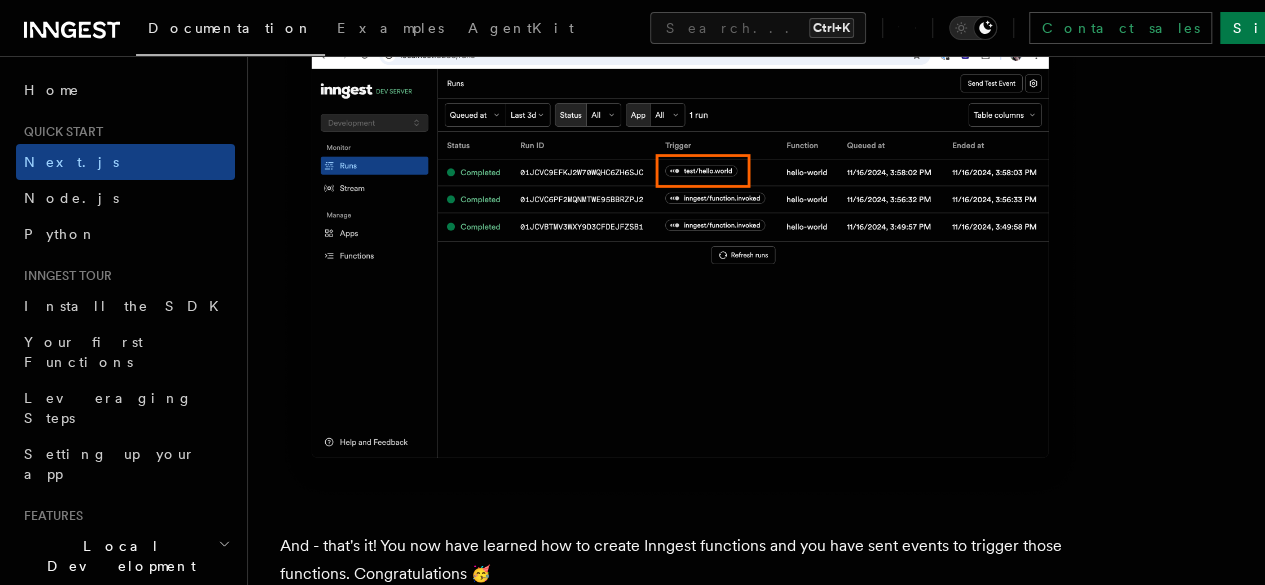 click on "Examples" at bounding box center [346, 760] 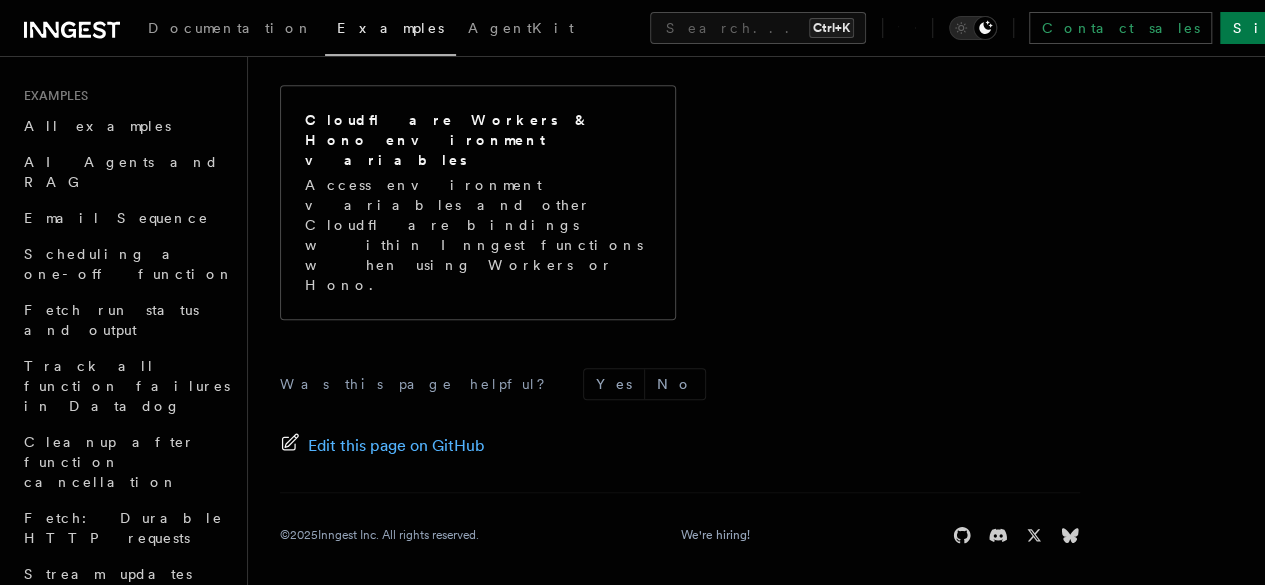 scroll, scrollTop: 0, scrollLeft: 0, axis: both 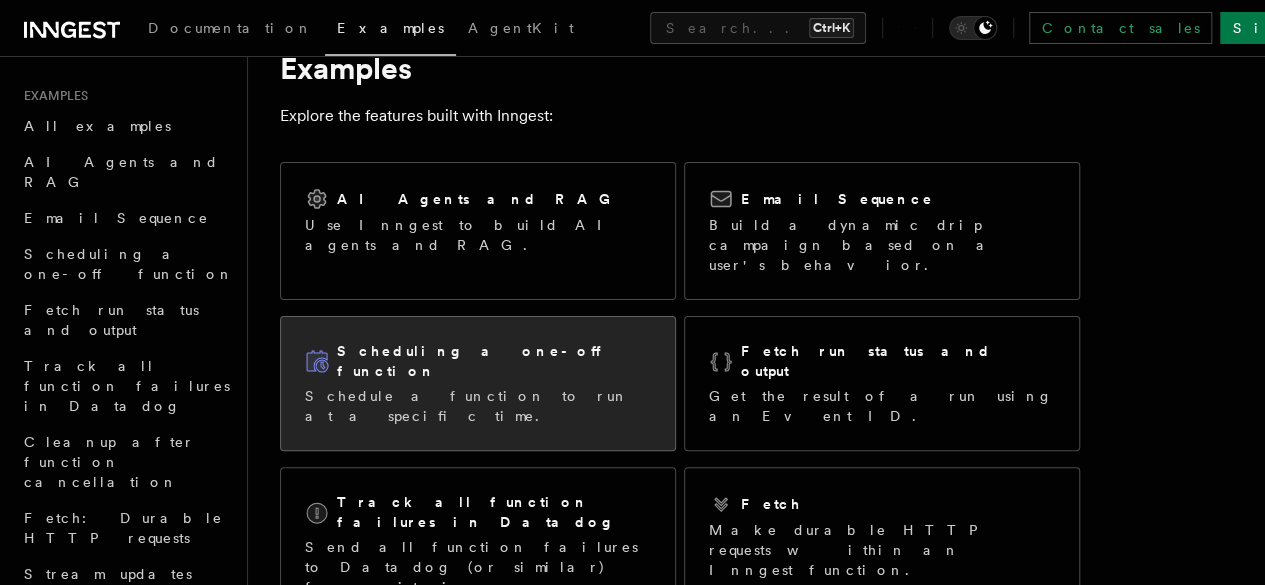 click on "Scheduling a one-off function Schedule a function to run at a specific time." at bounding box center [478, 383] 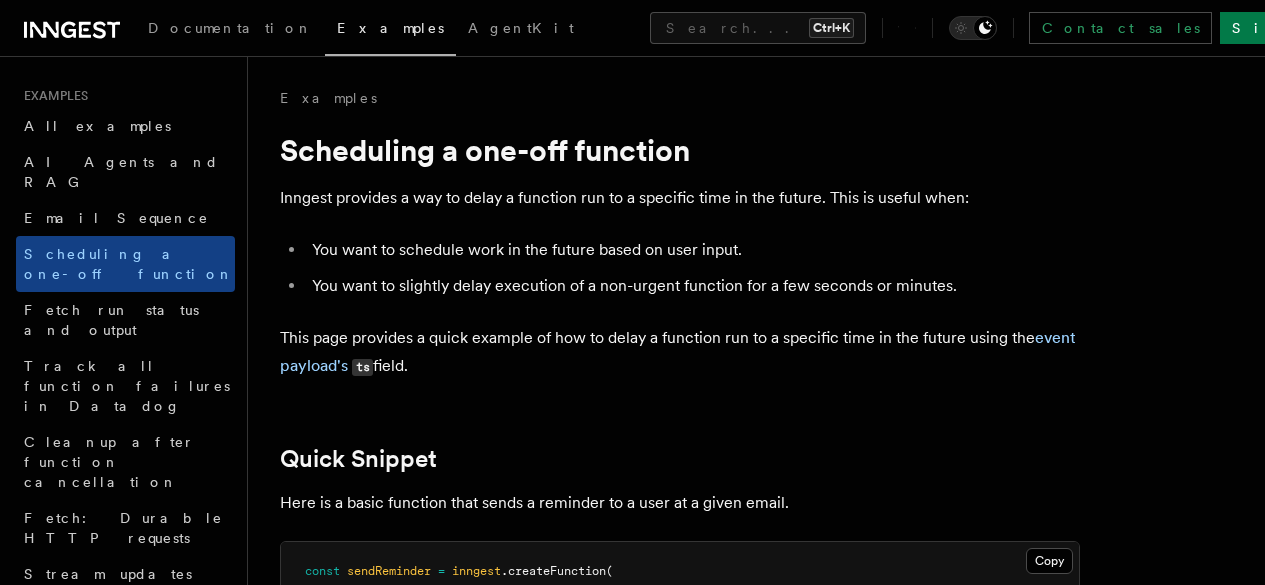 scroll, scrollTop: 0, scrollLeft: 0, axis: both 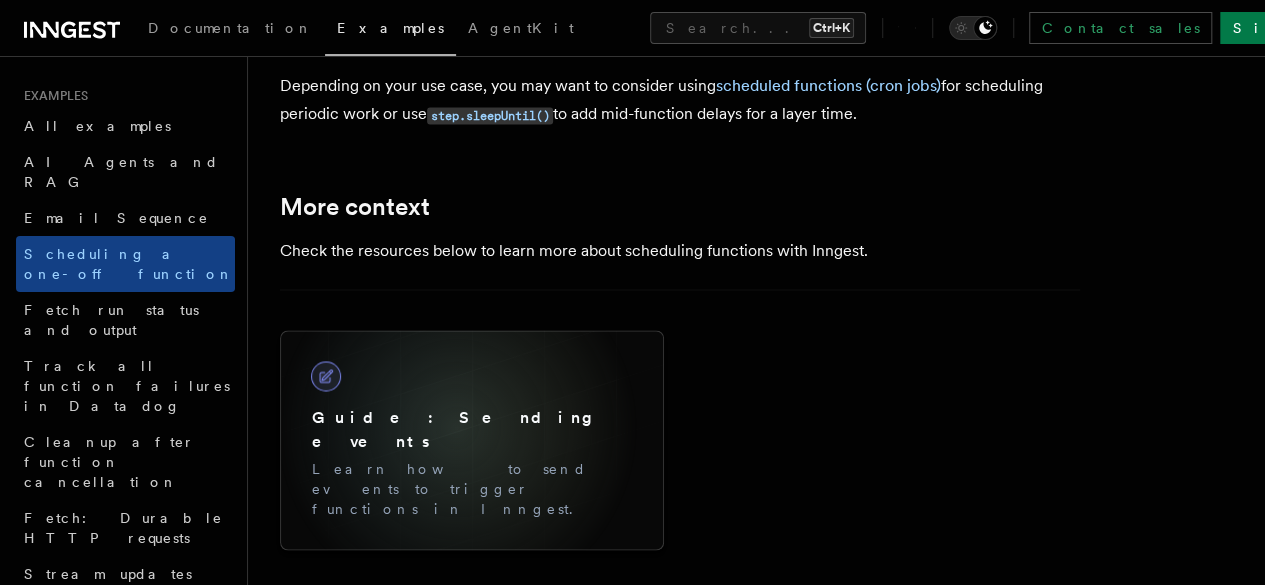 click on "Guide: Sending events" at bounding box center [472, 430] 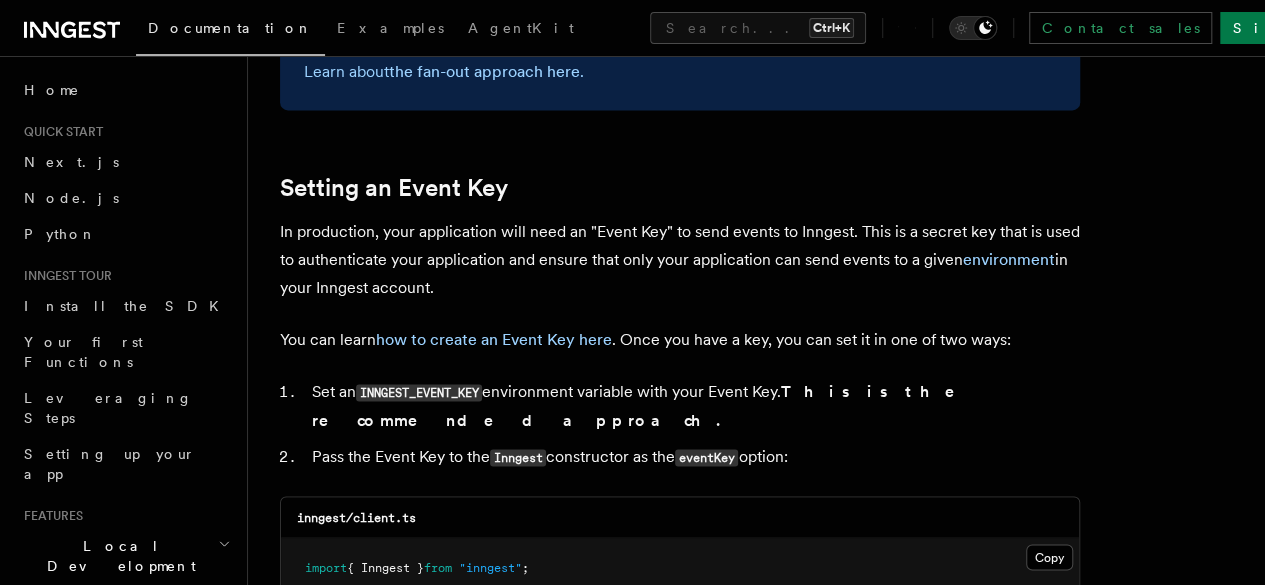 scroll, scrollTop: 0, scrollLeft: 0, axis: both 